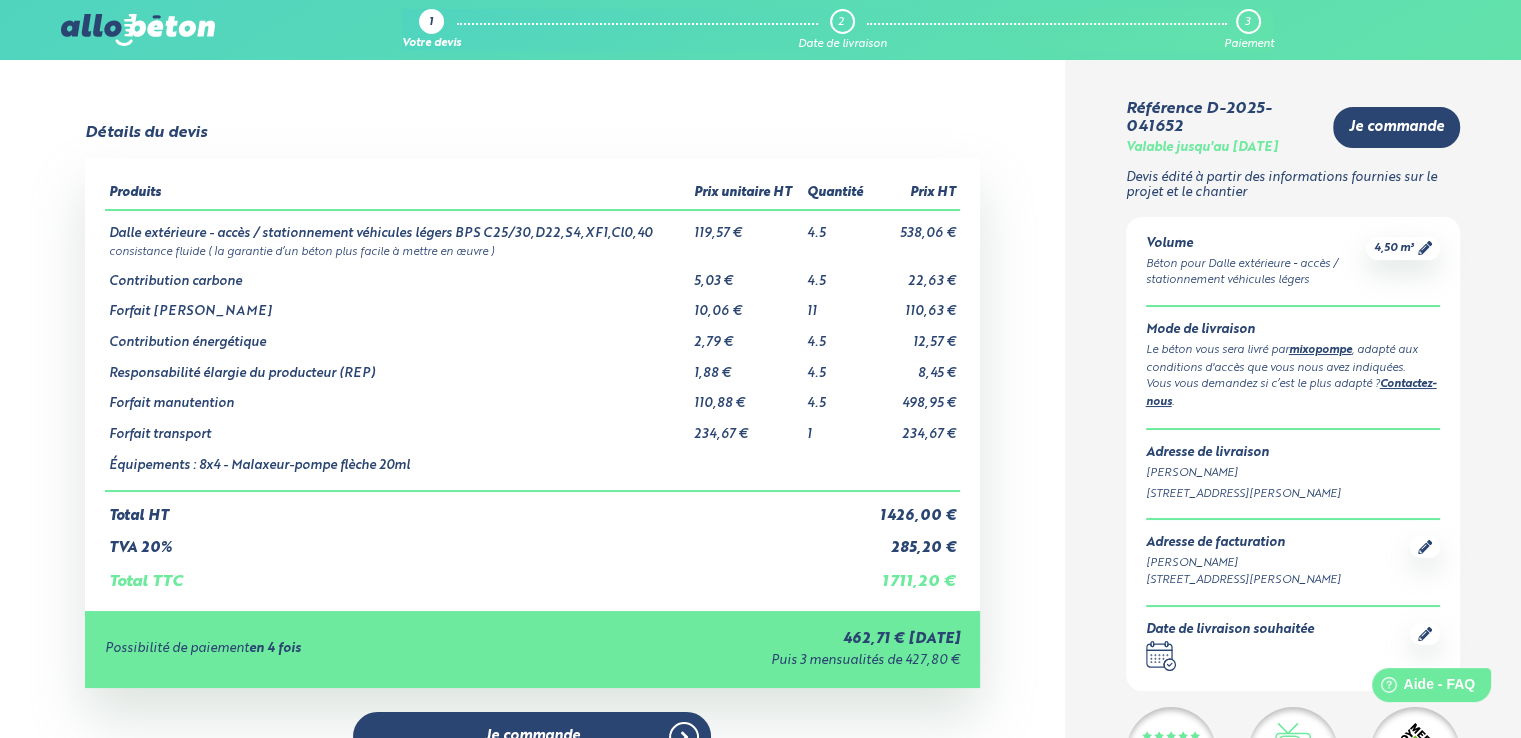 scroll, scrollTop: 0, scrollLeft: 0, axis: both 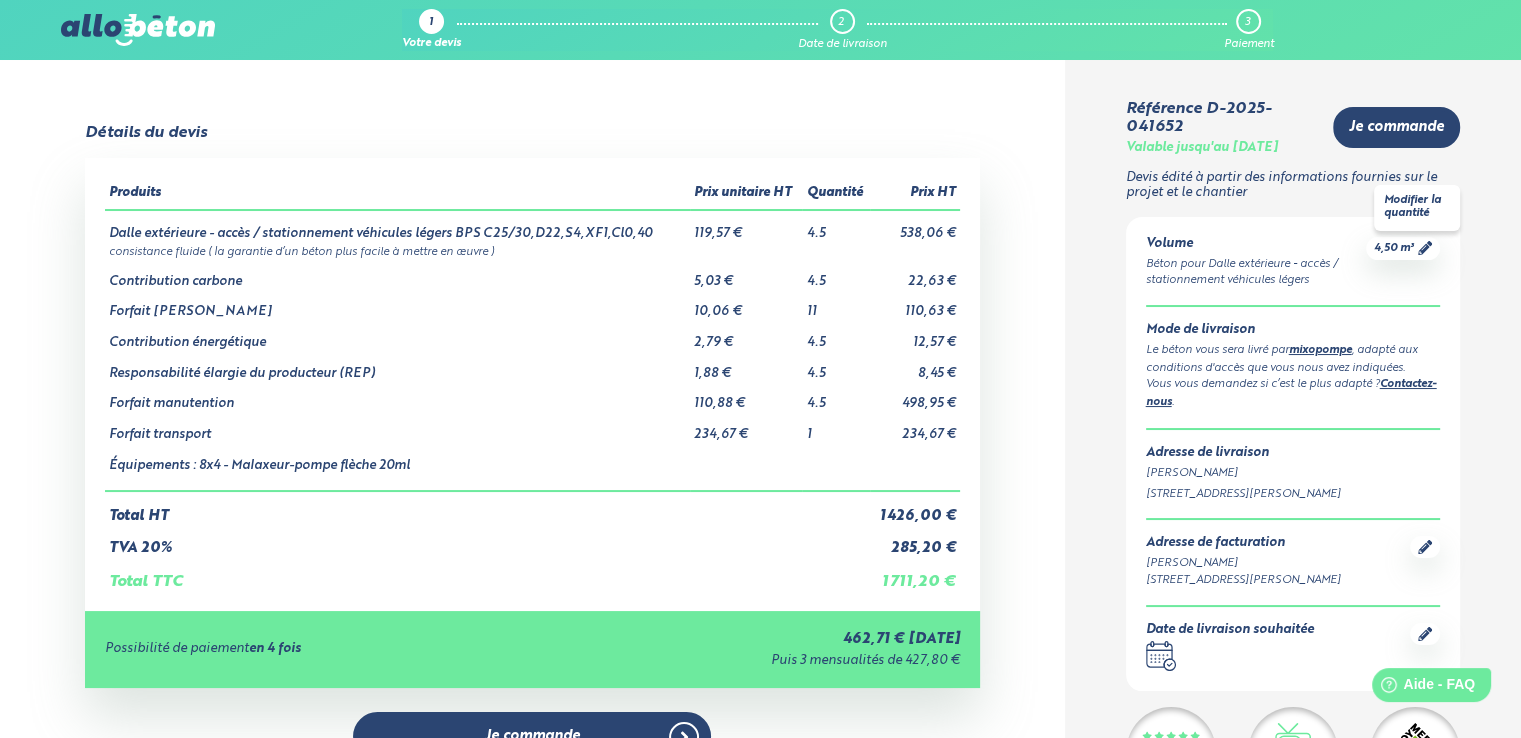click on "4,50 m³" at bounding box center (1394, 248) 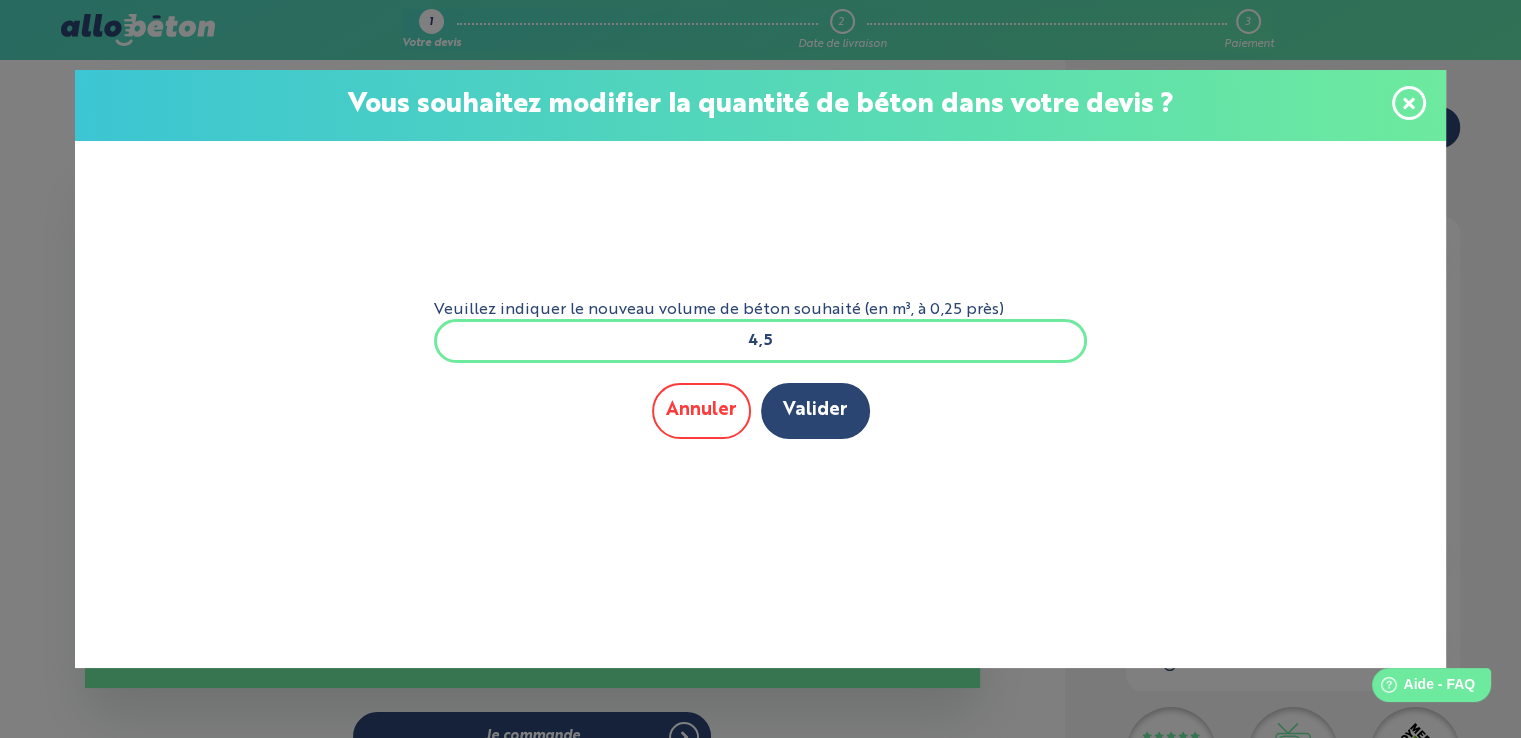 click on "Annuler" at bounding box center (701, 410) 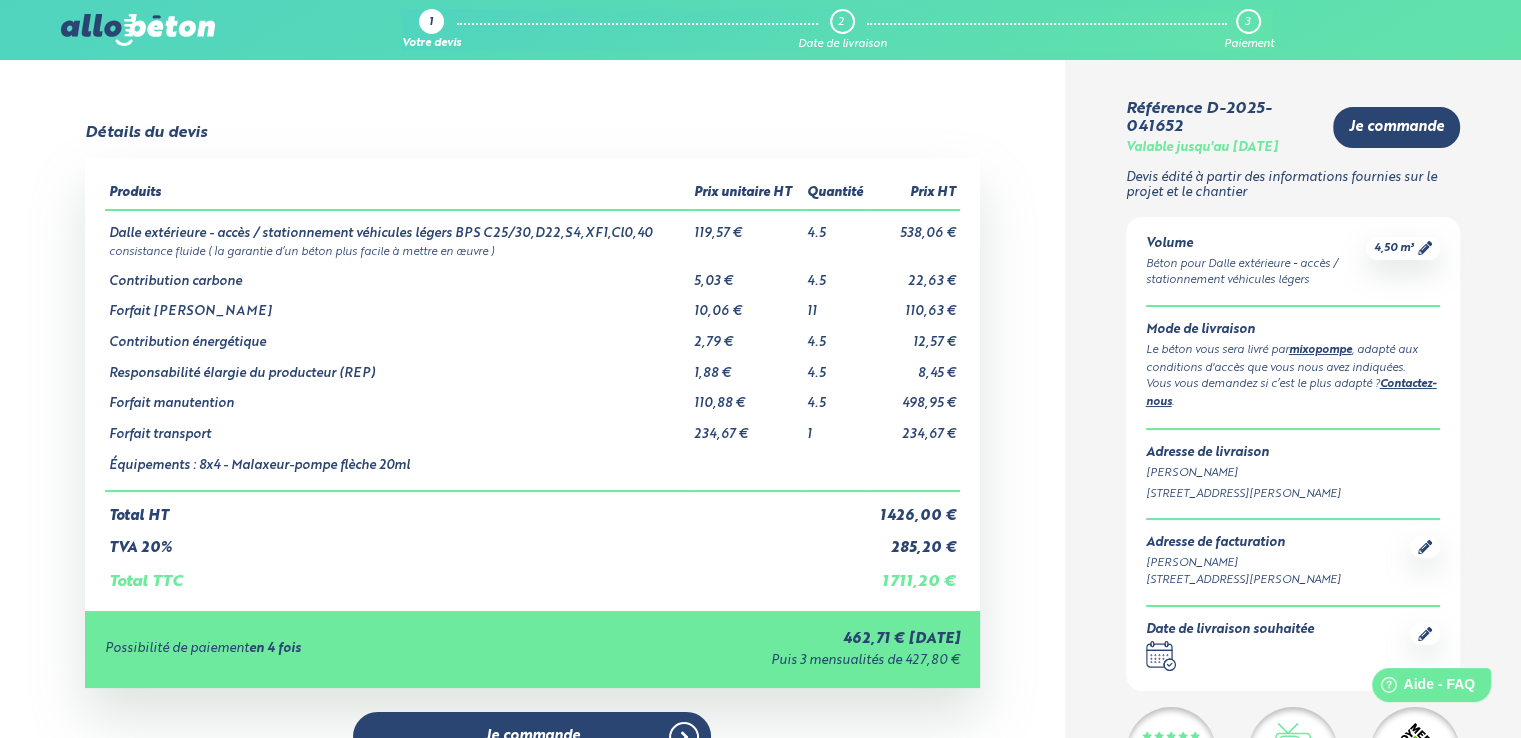click on "mixopompe" at bounding box center (1320, 350) 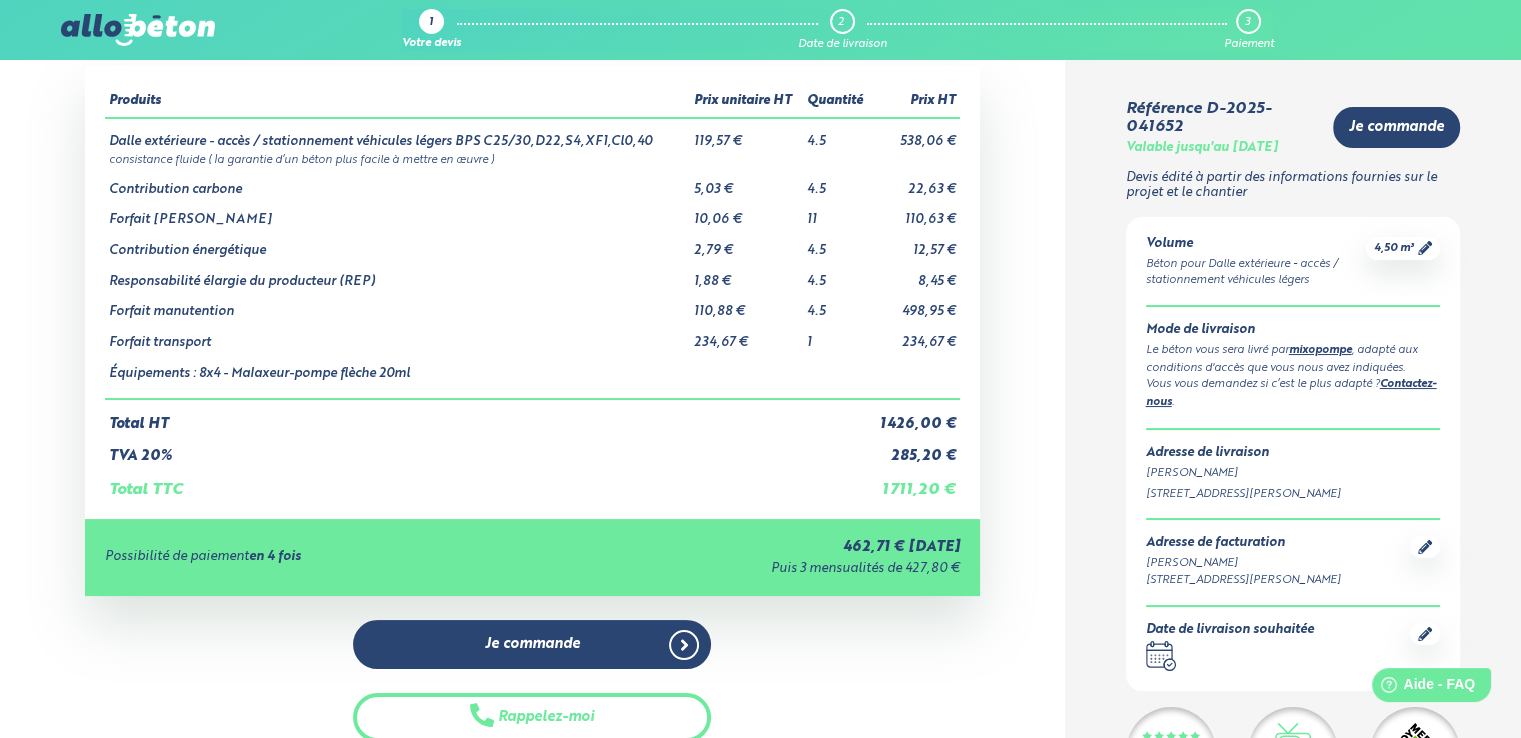 scroll, scrollTop: 0, scrollLeft: 0, axis: both 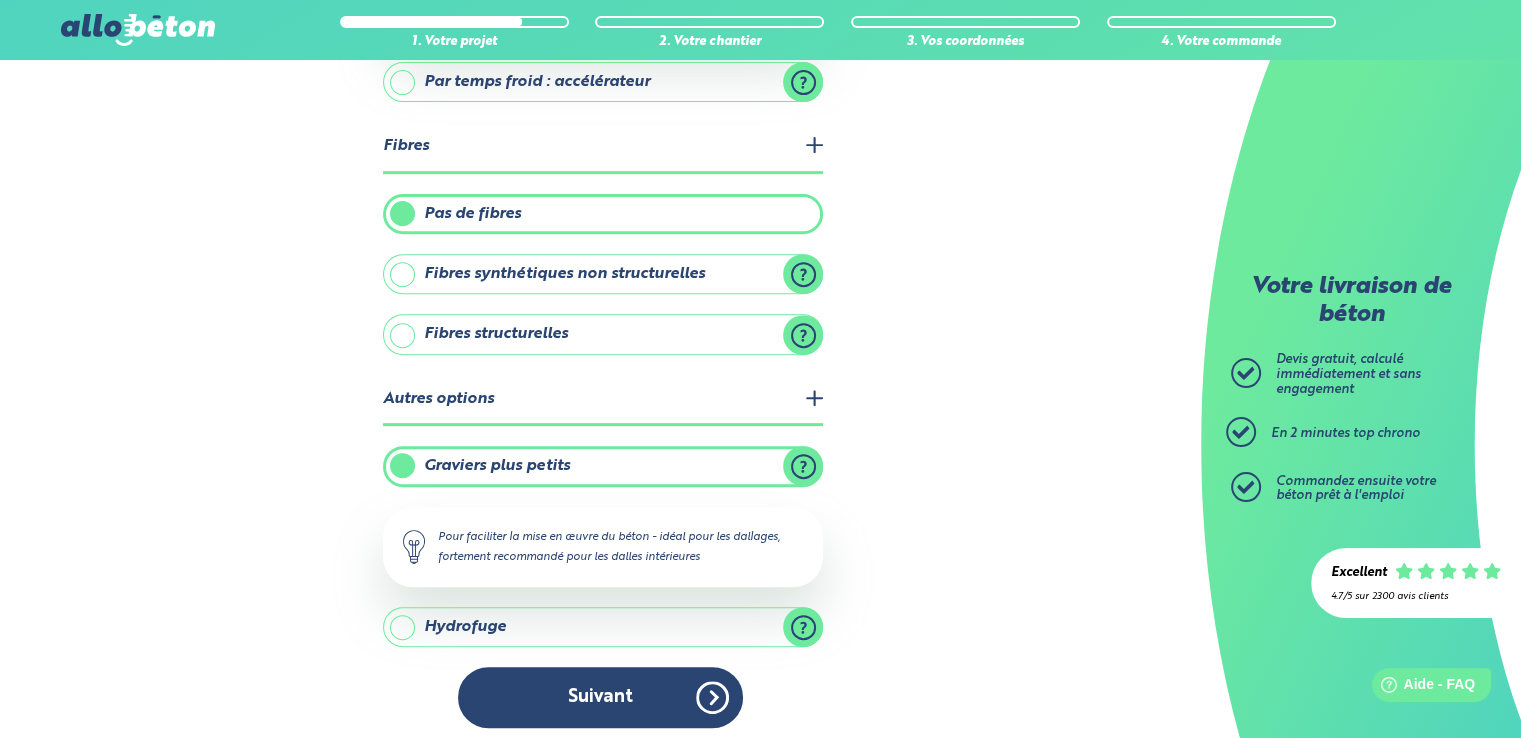 click on "Hydrofuge" at bounding box center (603, 627) 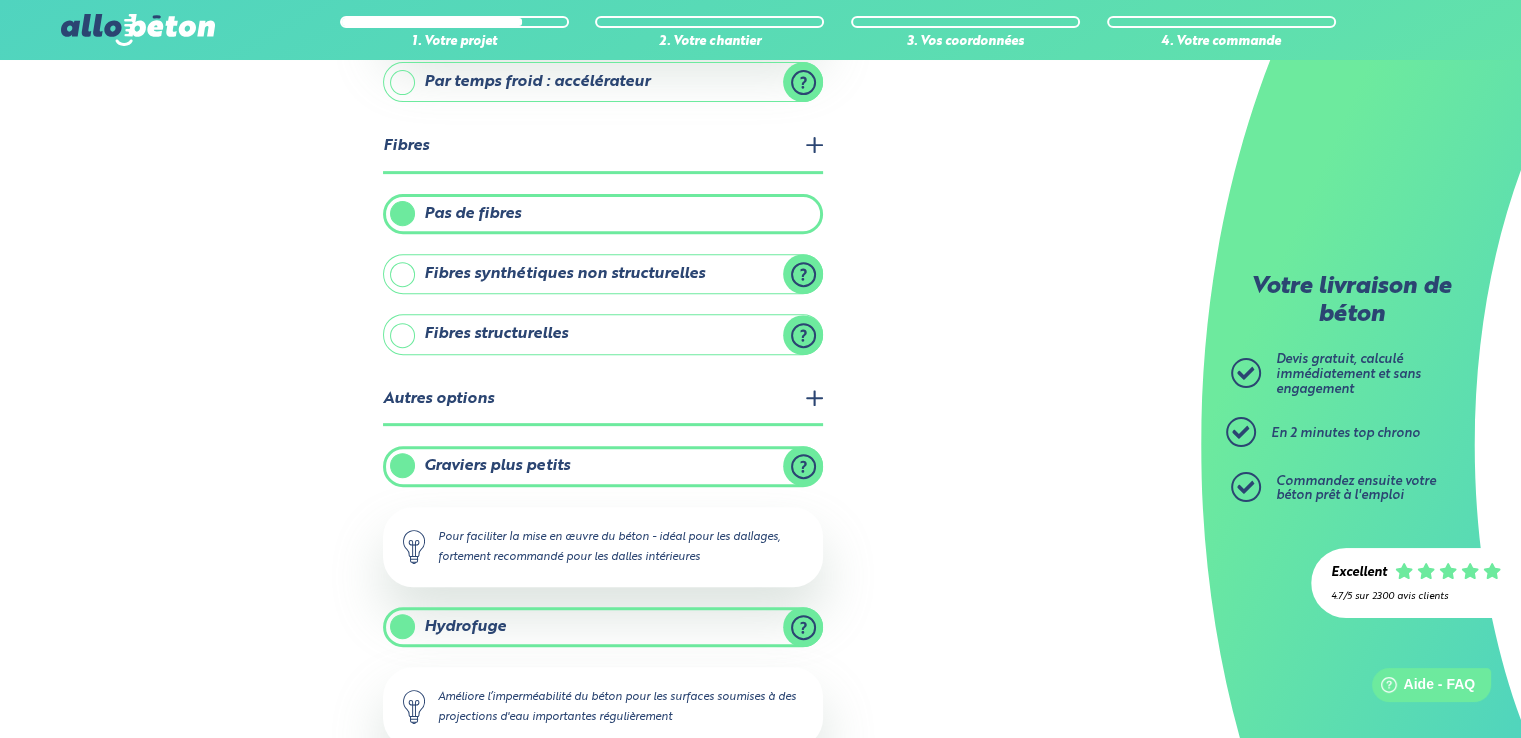 click on "Hydrofuge" at bounding box center (603, 627) 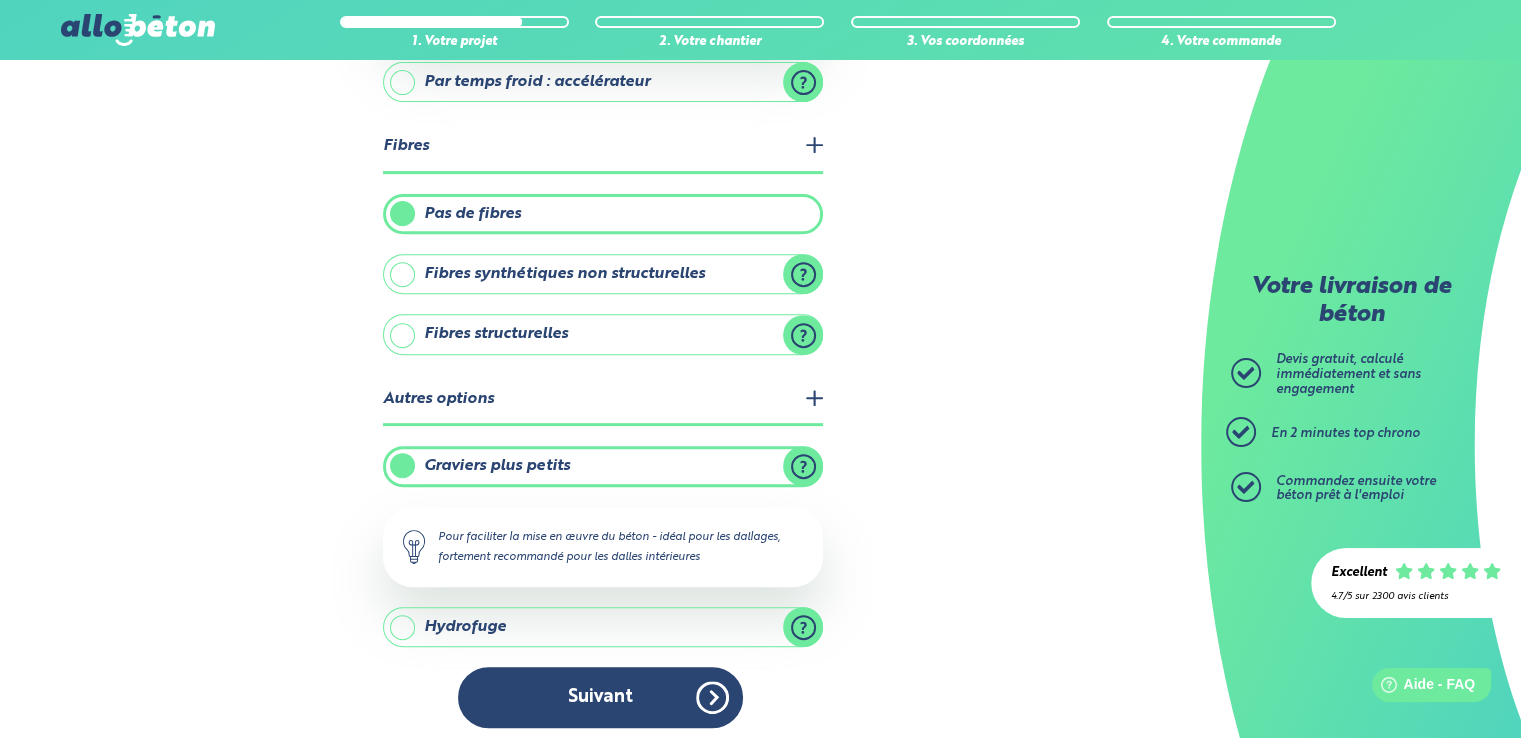 click on "Graviers plus petits" at bounding box center [603, 466] 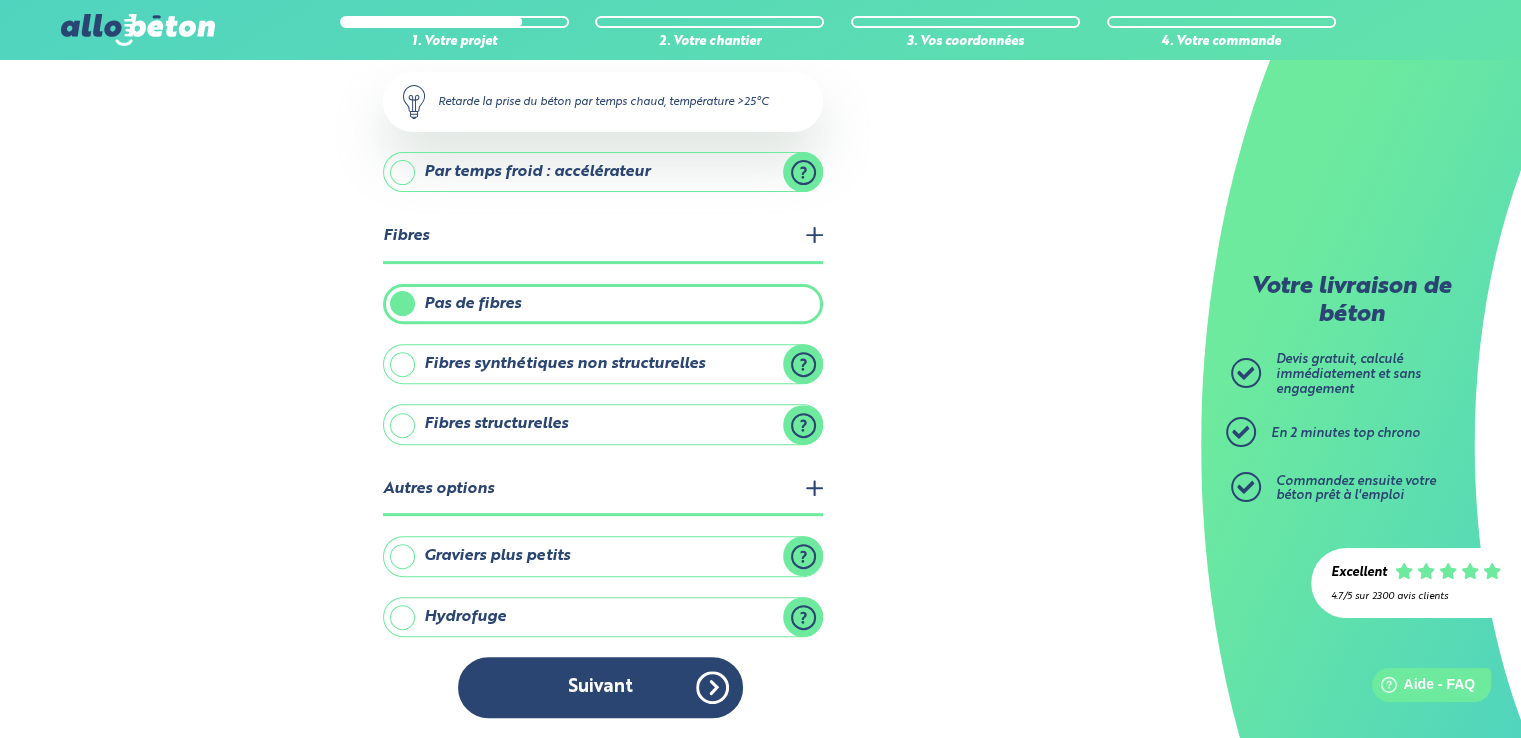 scroll, scrollTop: 645, scrollLeft: 0, axis: vertical 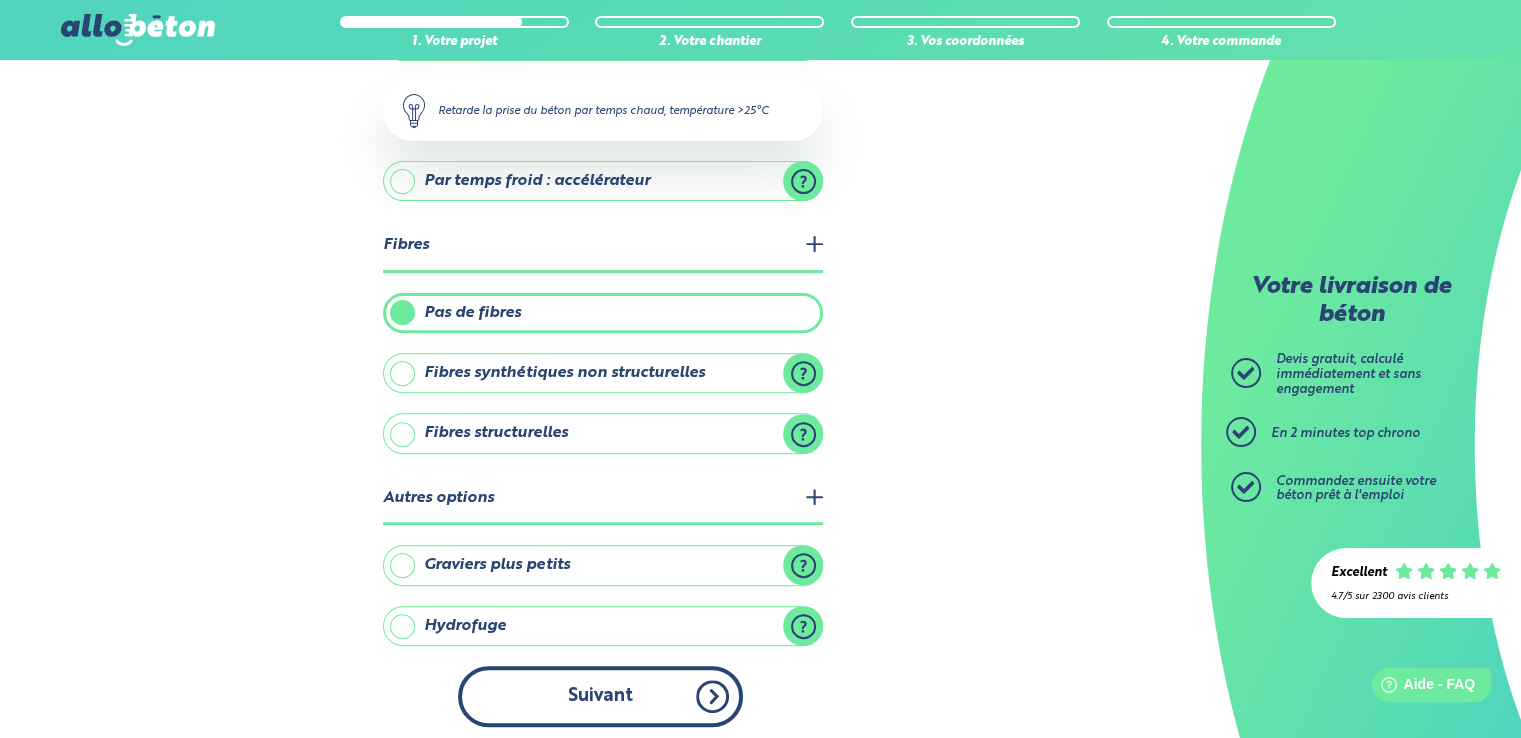click on "Suivant" at bounding box center (600, 696) 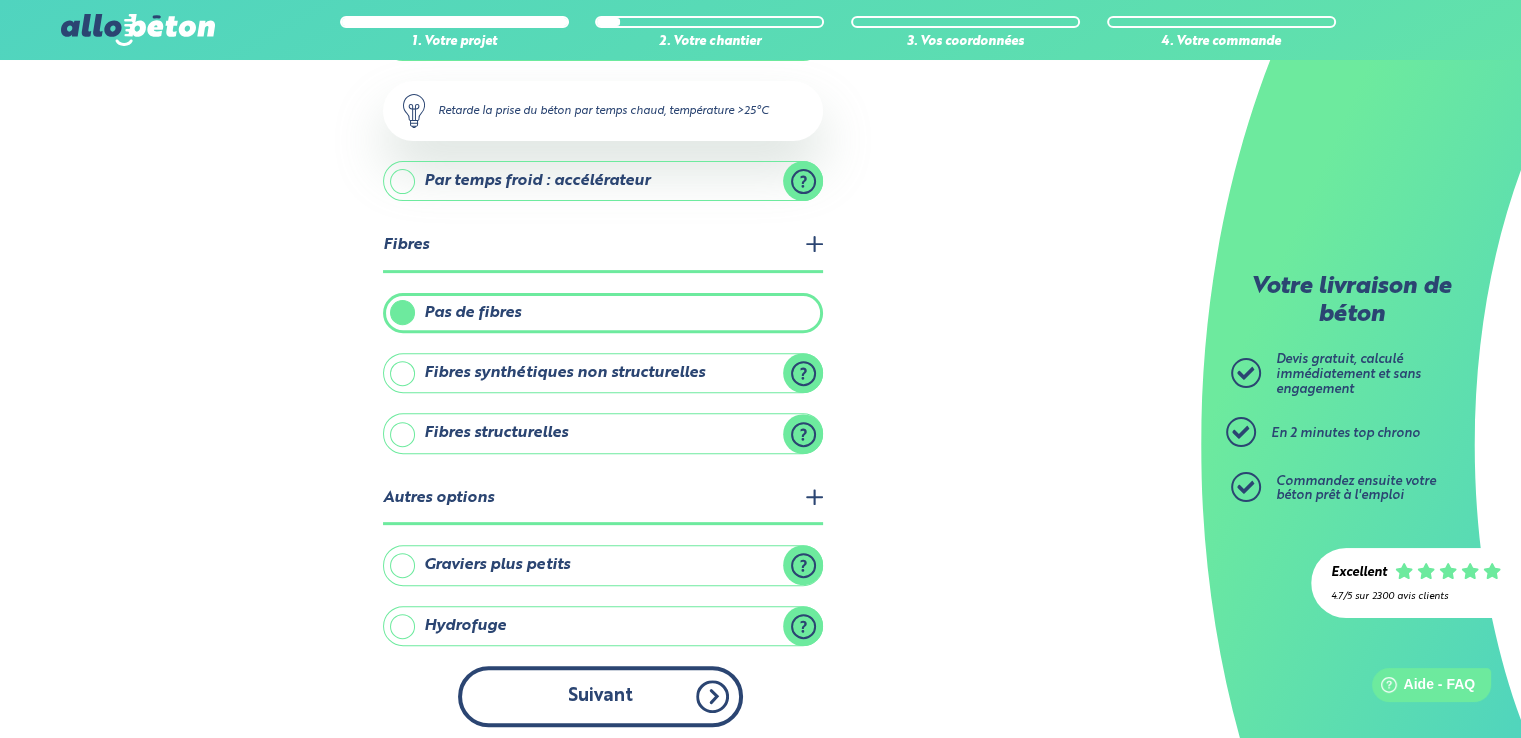 scroll, scrollTop: 320, scrollLeft: 0, axis: vertical 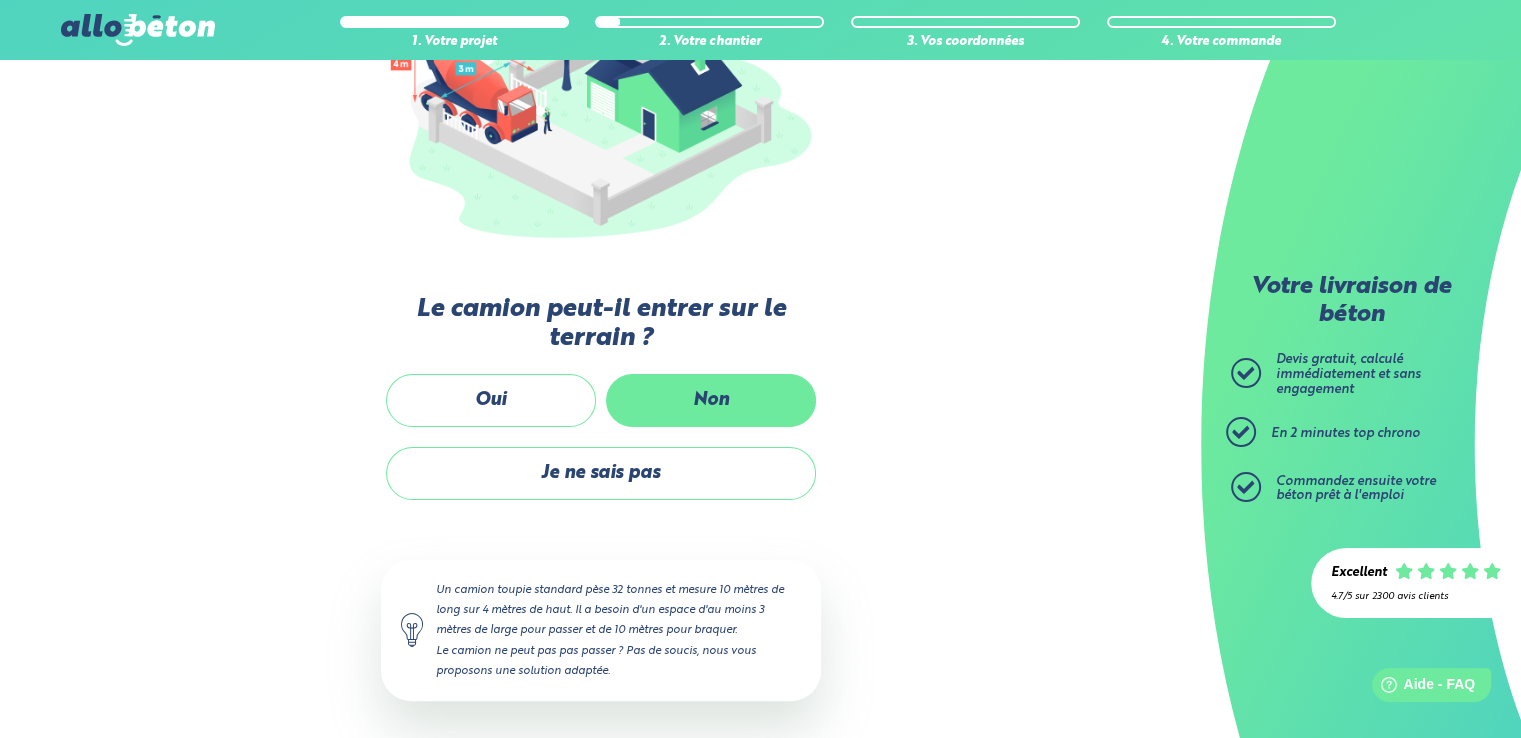 click on "Non" at bounding box center [711, 400] 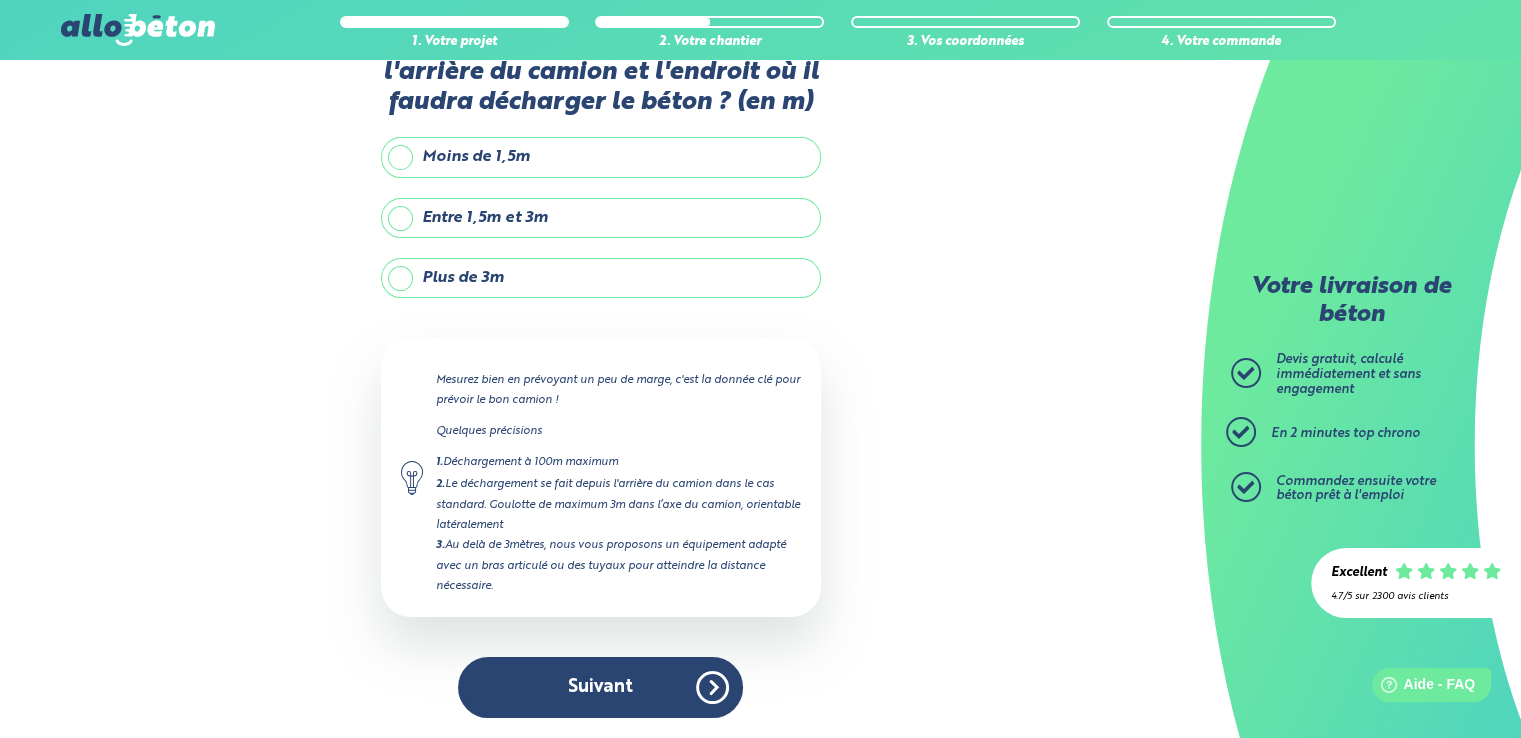 scroll, scrollTop: 72, scrollLeft: 0, axis: vertical 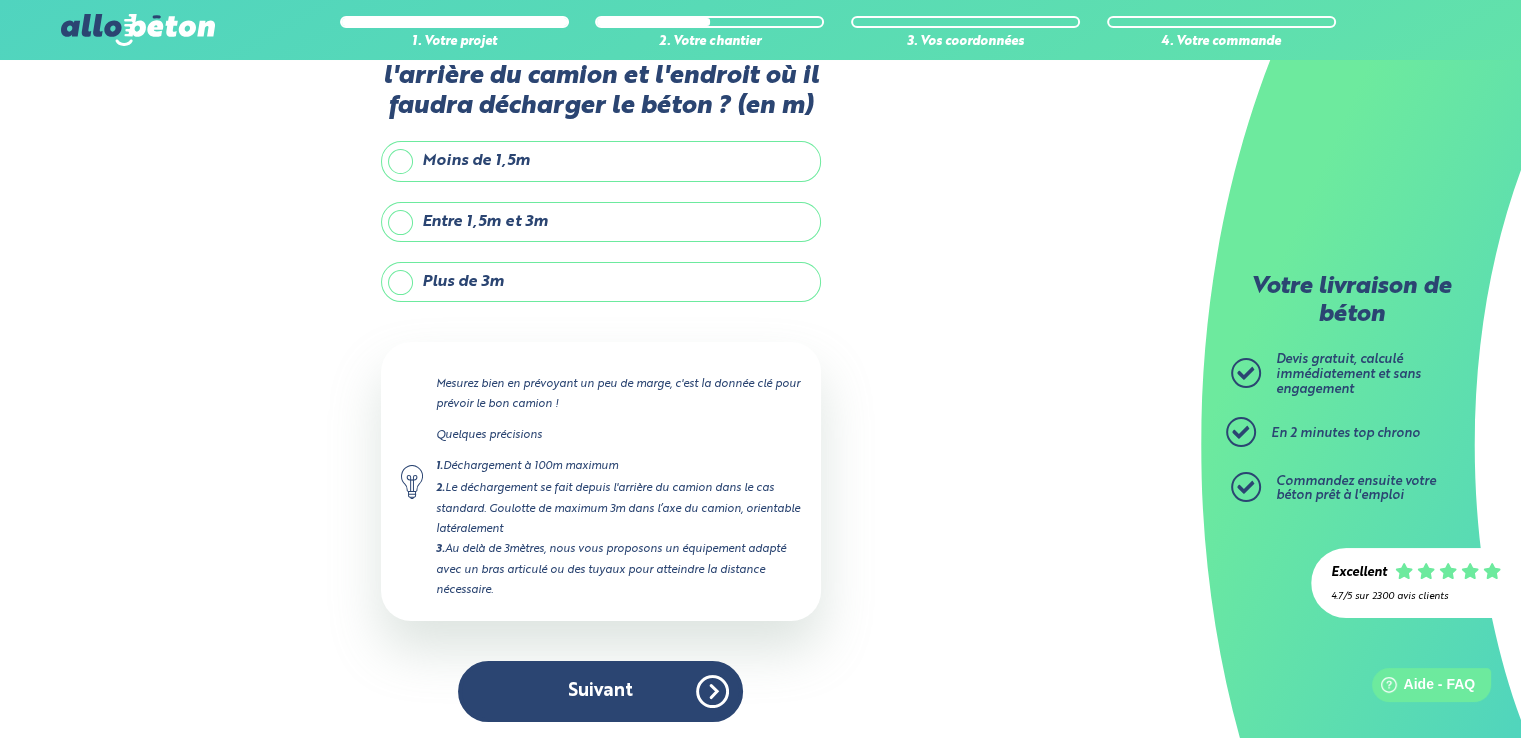 click on "Plus de 3m" at bounding box center [601, 282] 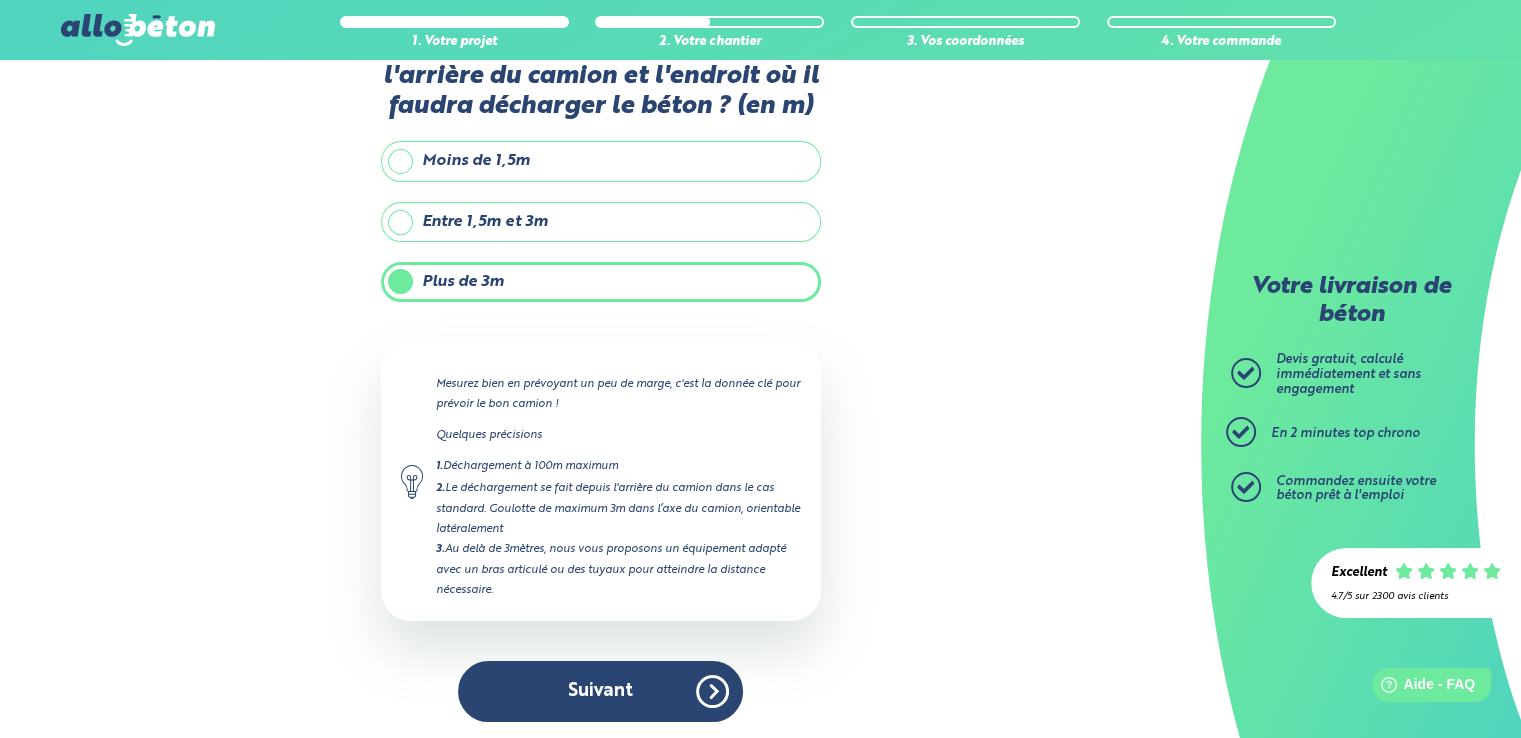scroll, scrollTop: 161, scrollLeft: 0, axis: vertical 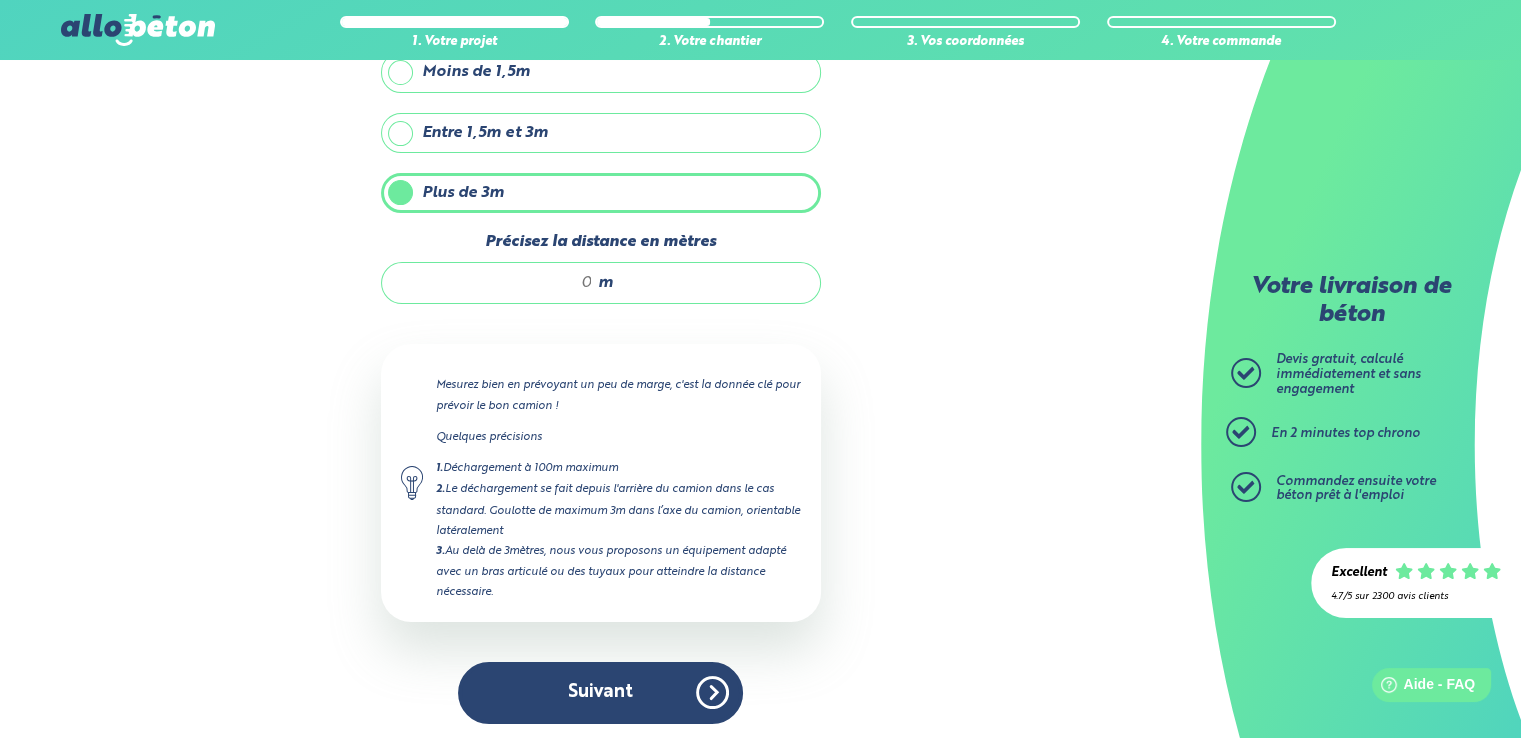 click on "Précisez la distance en mètres" at bounding box center (497, 283) 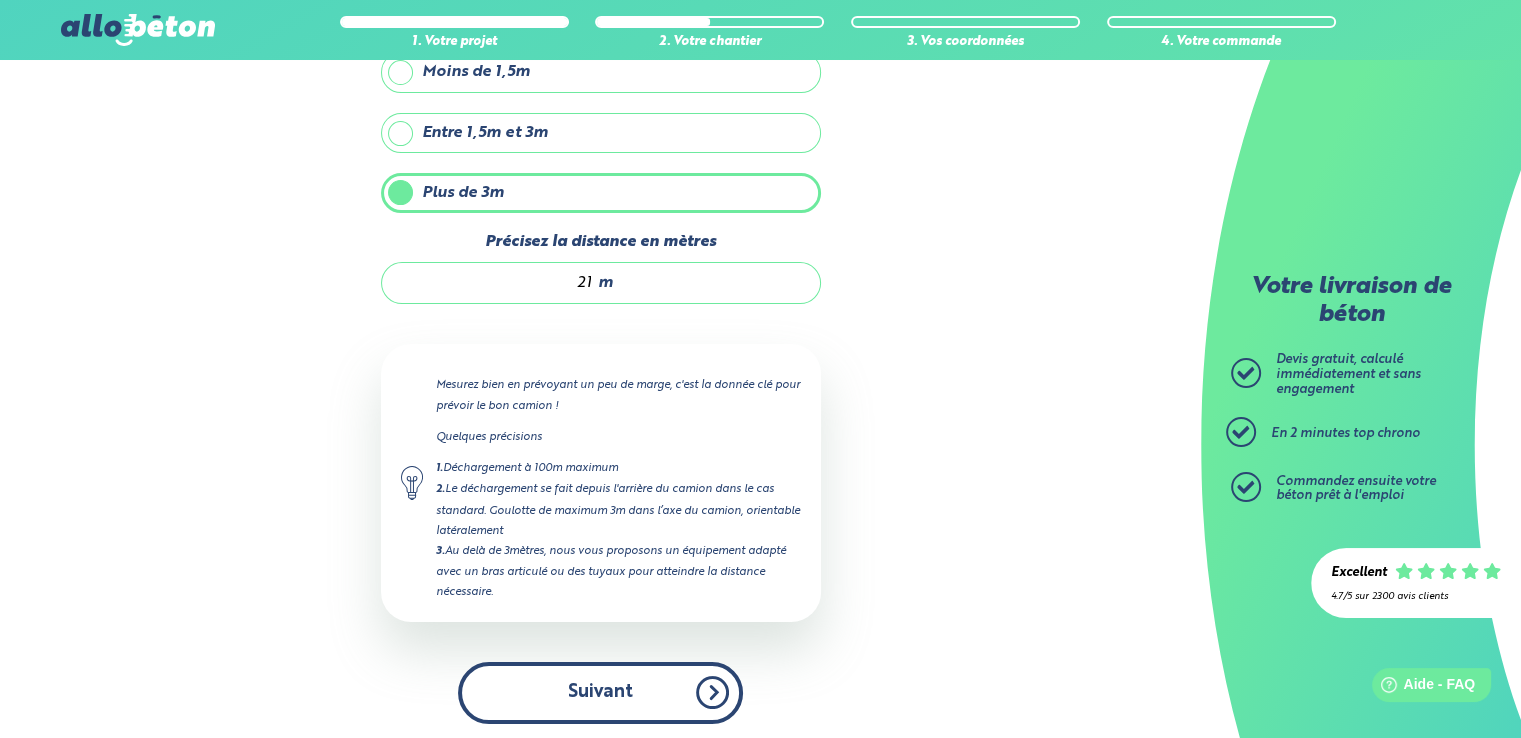 type on "21" 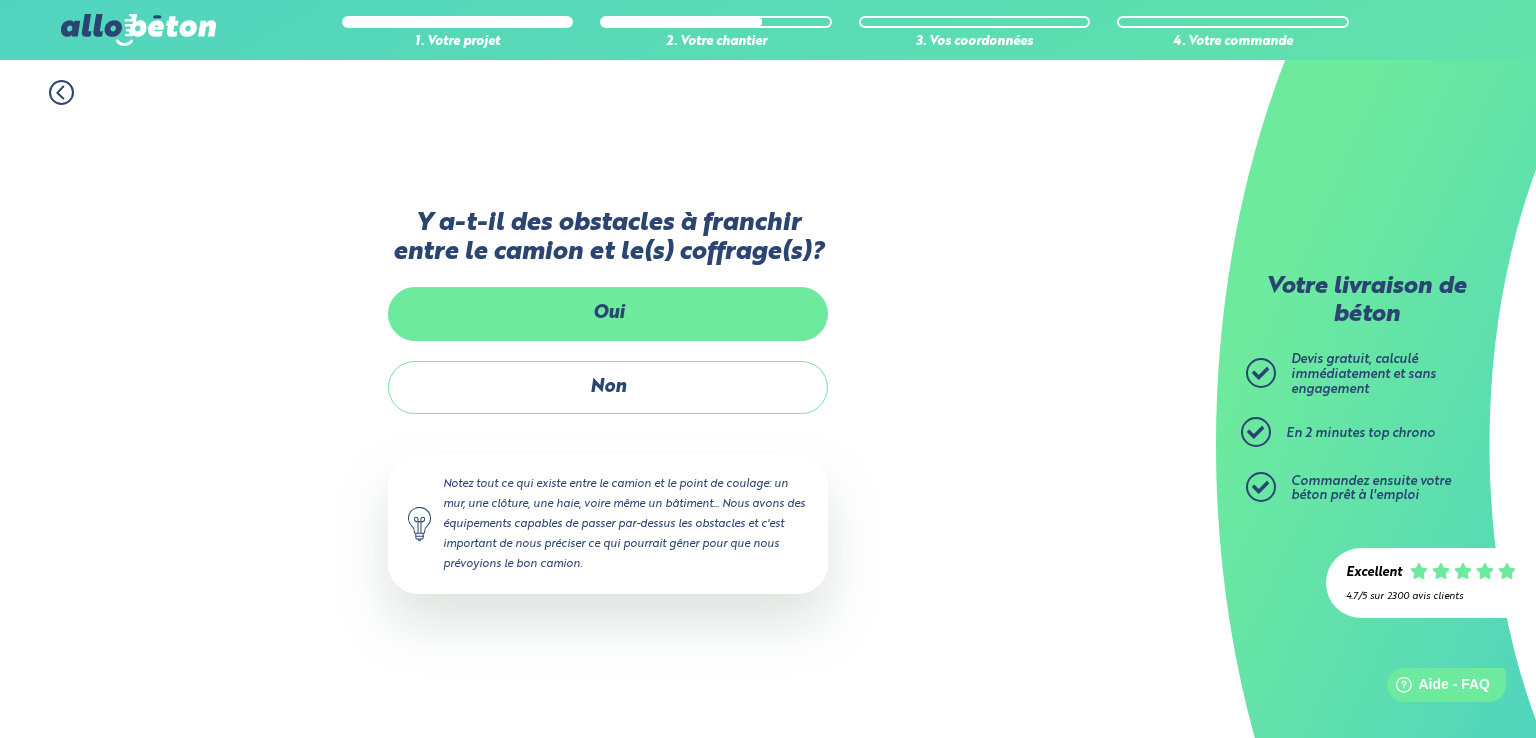click on "Oui" at bounding box center [608, 313] 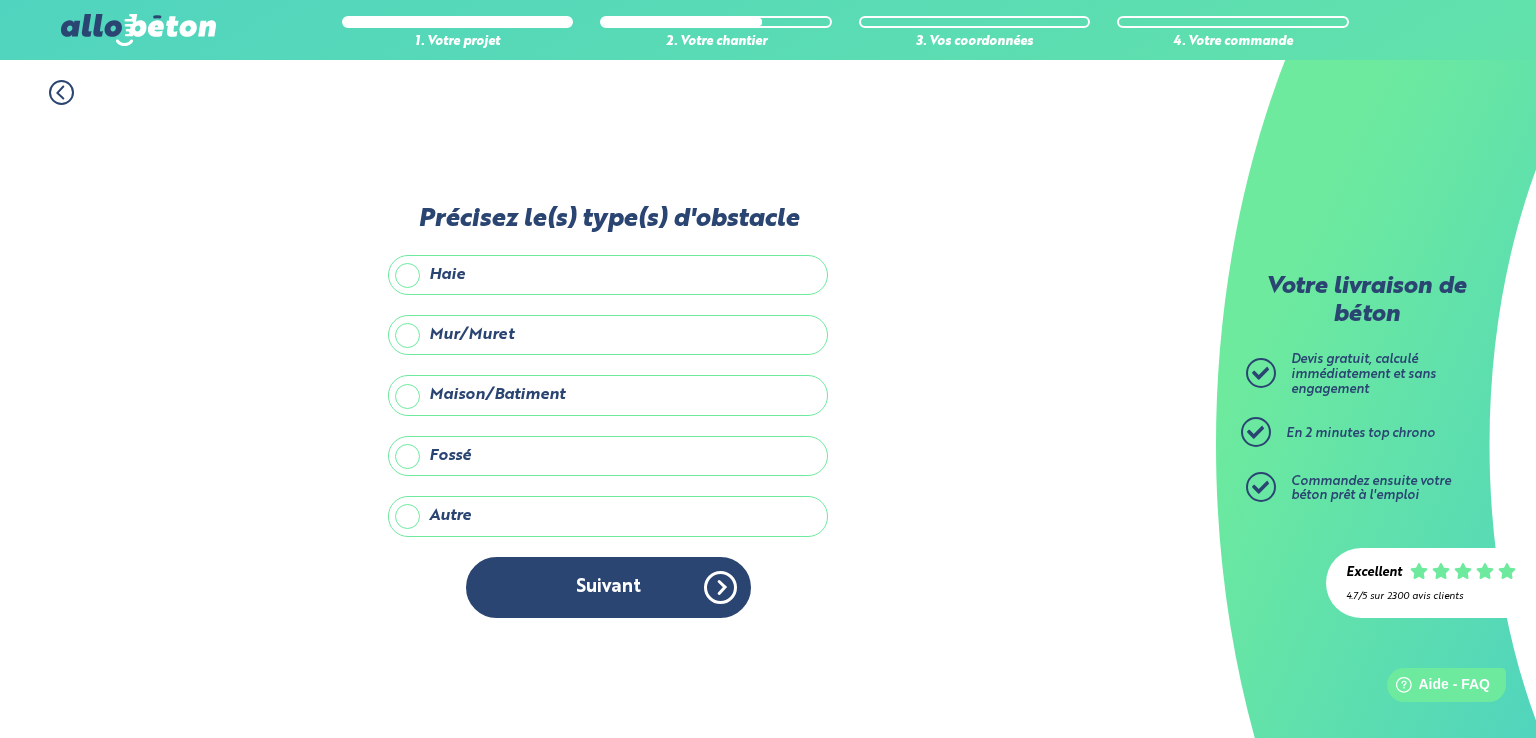 click on "Maison/Batiment" at bounding box center (608, 395) 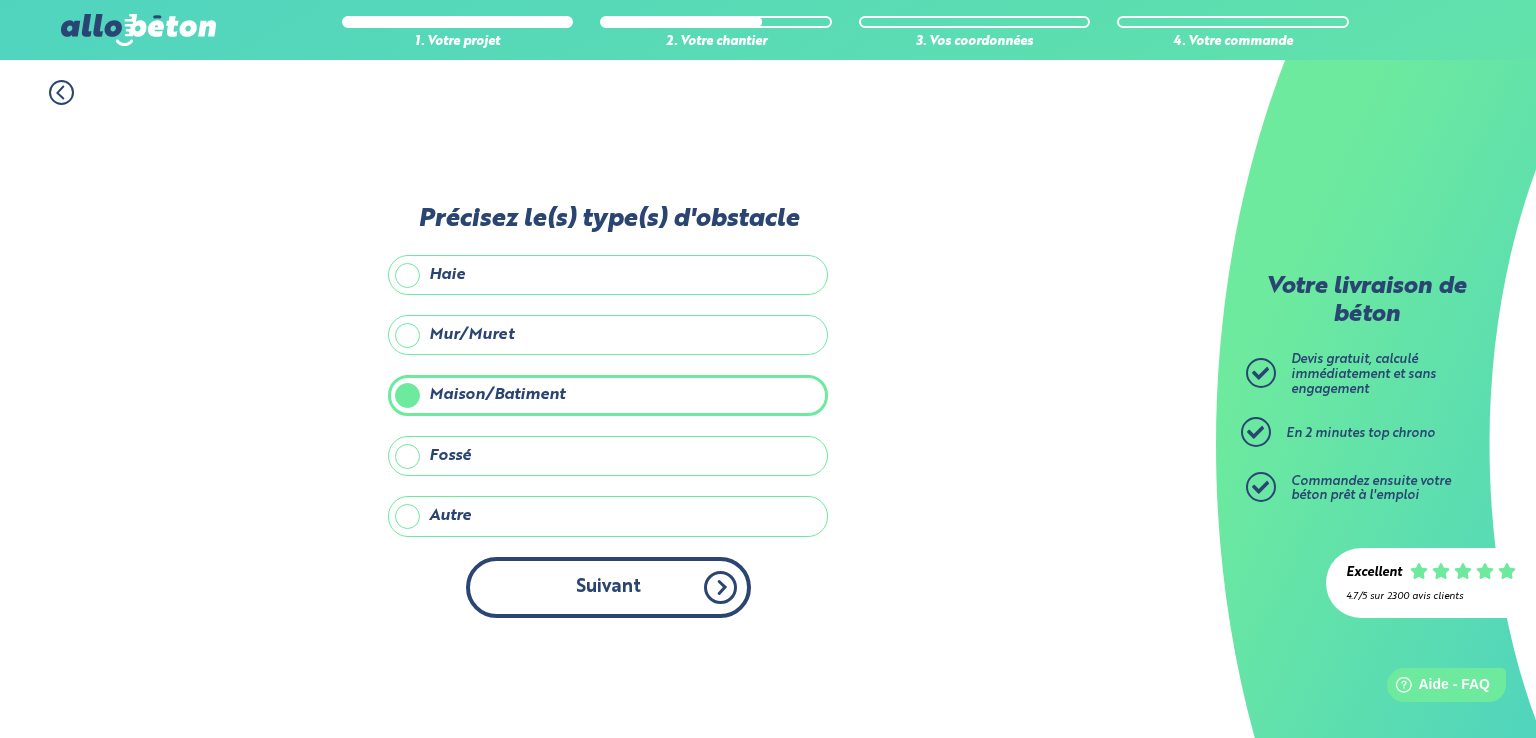 click on "Suivant" at bounding box center [608, 587] 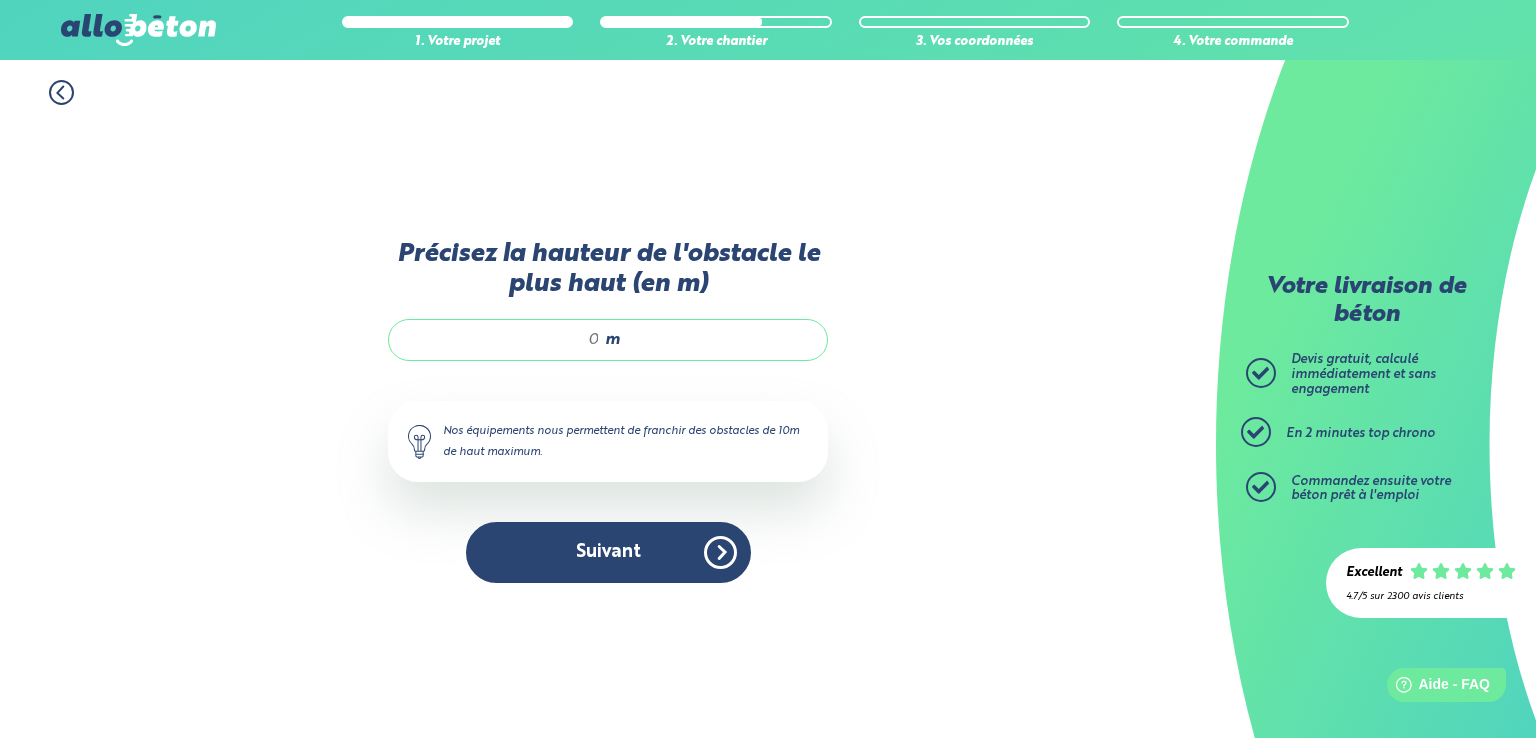 click 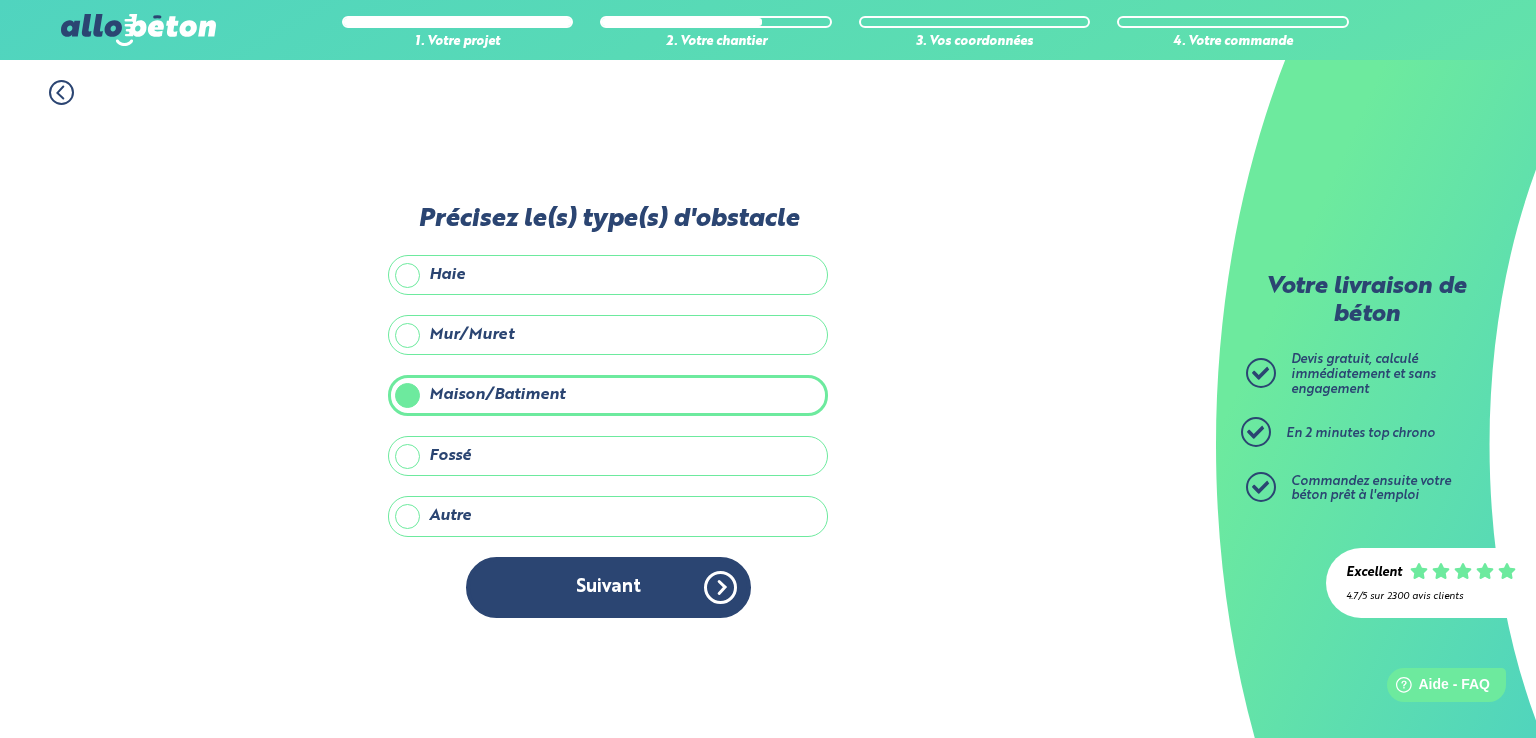 click 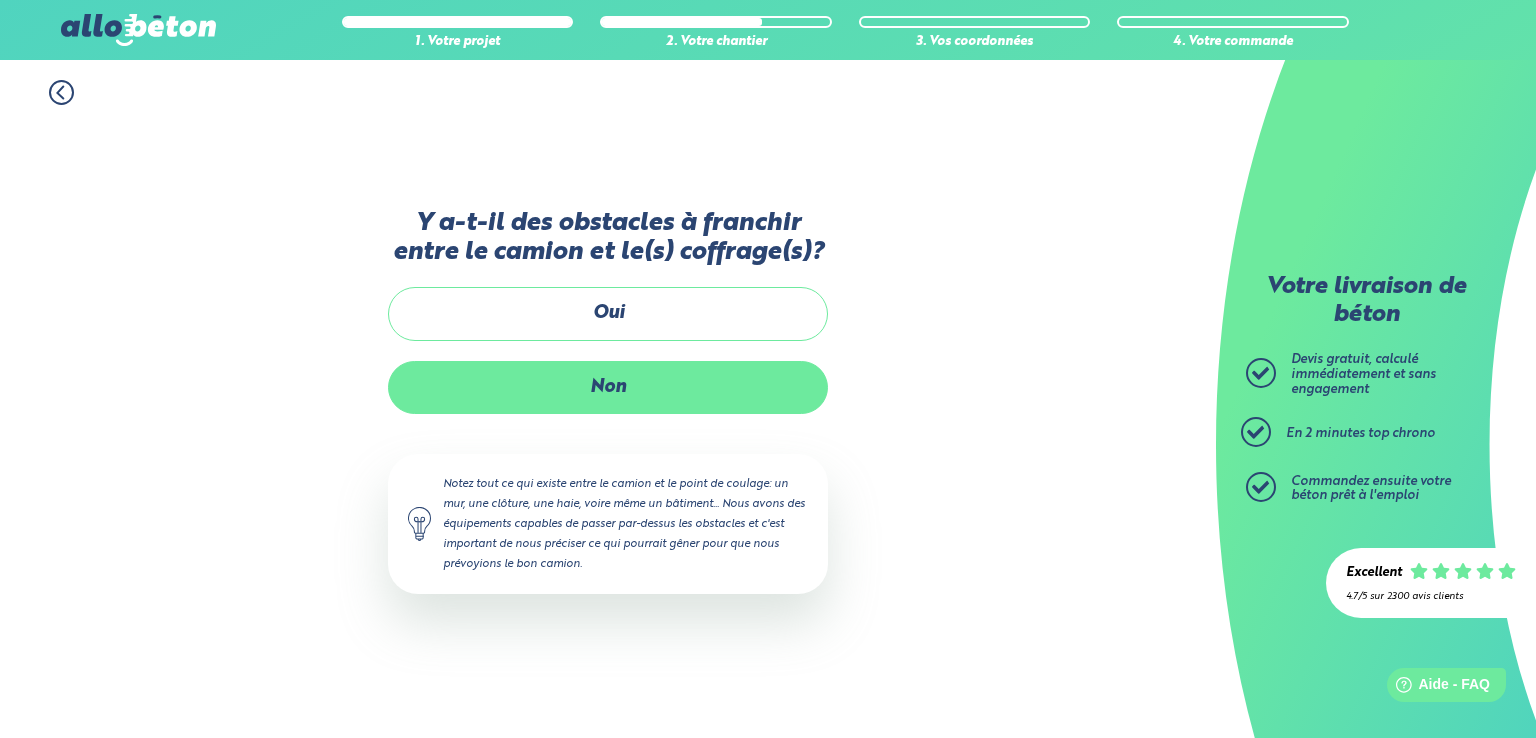click on "Non" at bounding box center [608, 387] 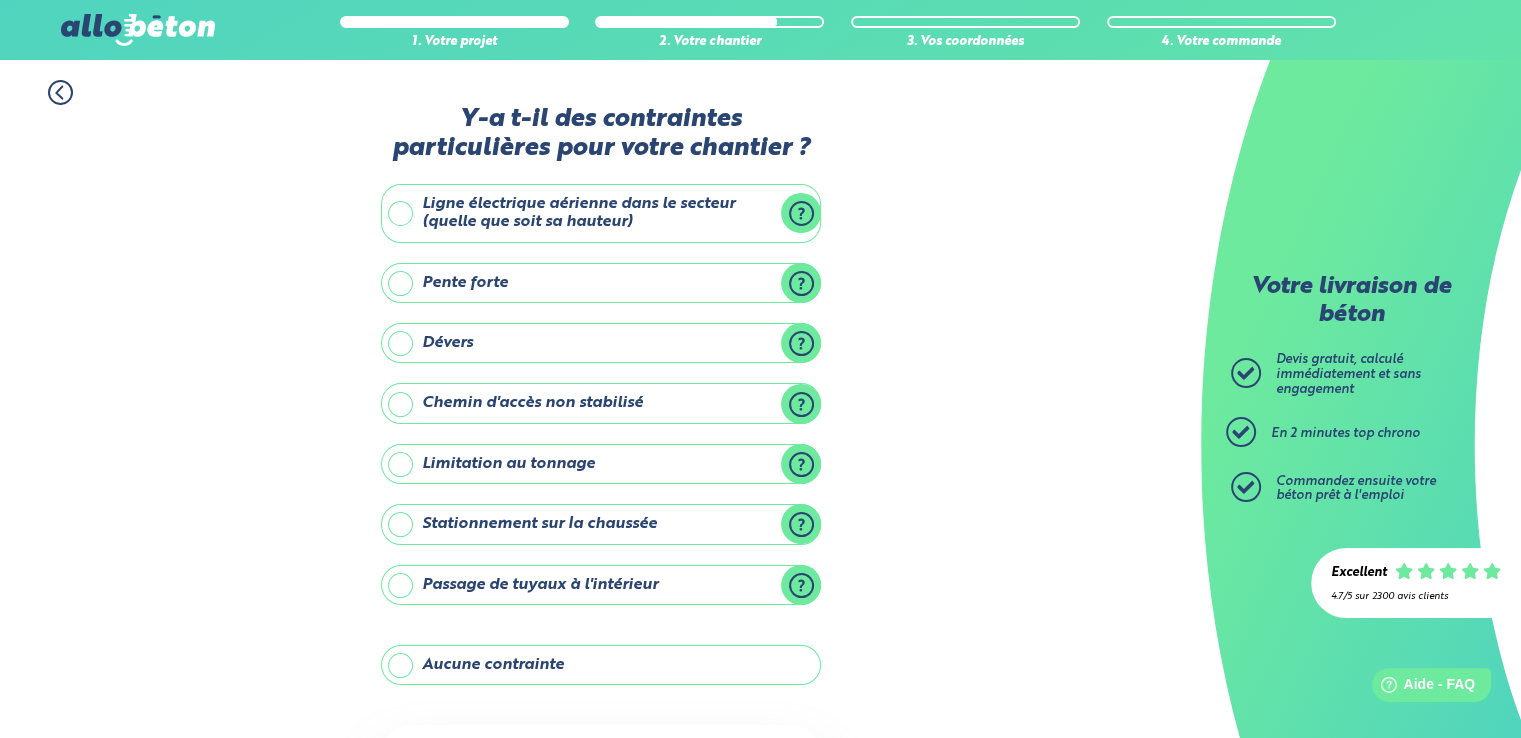 click on "Passage de tuyaux à l'intérieur" at bounding box center [601, 585] 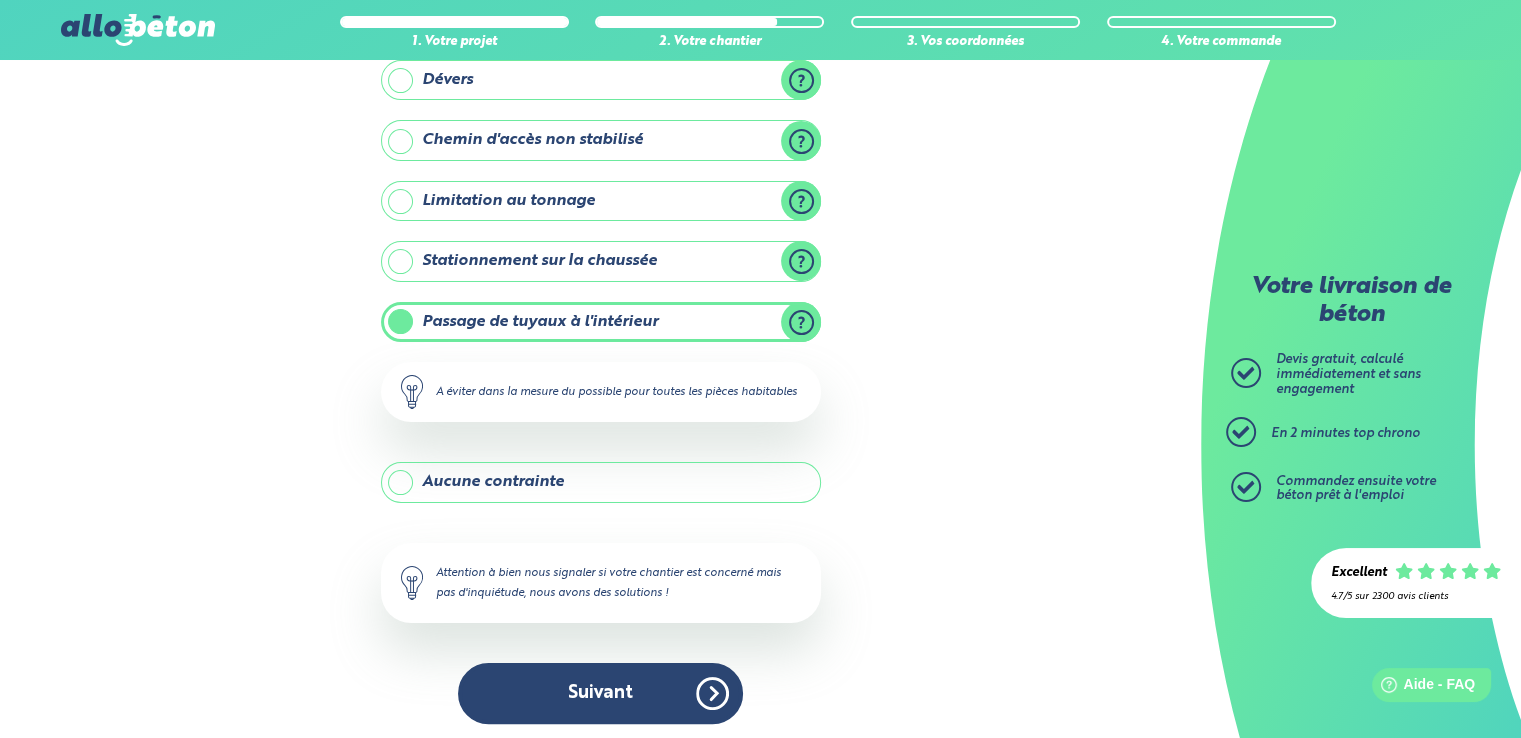 scroll, scrollTop: 264, scrollLeft: 0, axis: vertical 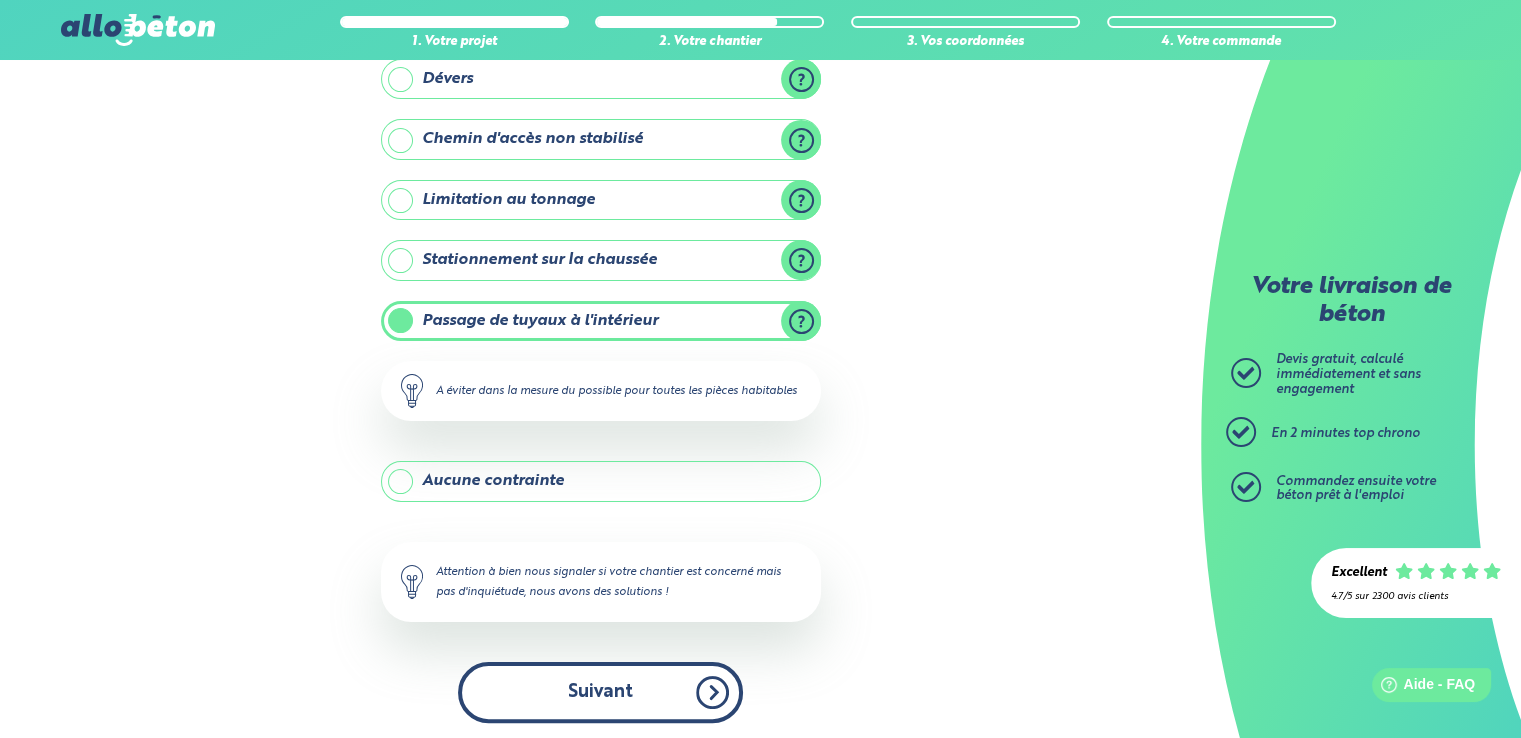 click on "Suivant" at bounding box center (600, 692) 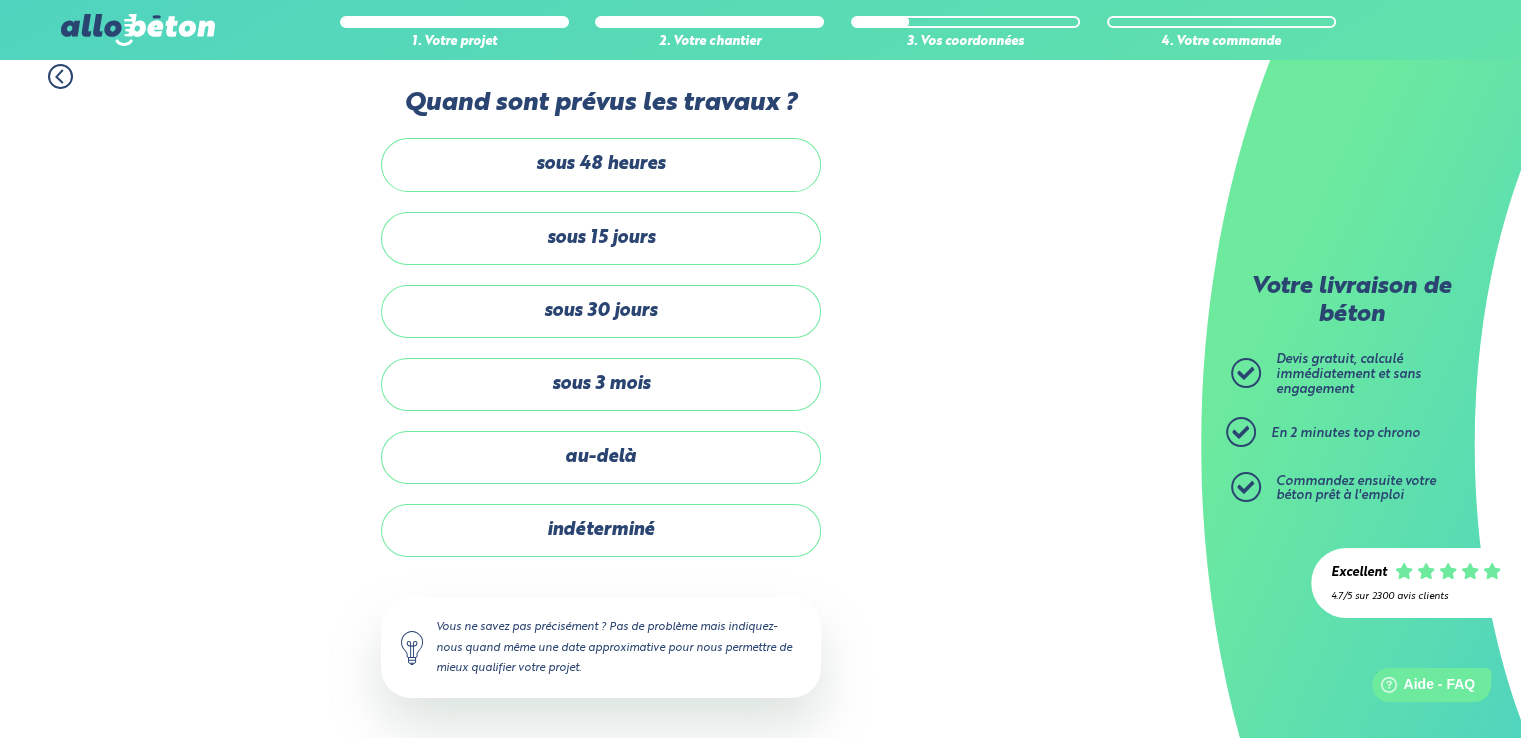 scroll, scrollTop: 13, scrollLeft: 0, axis: vertical 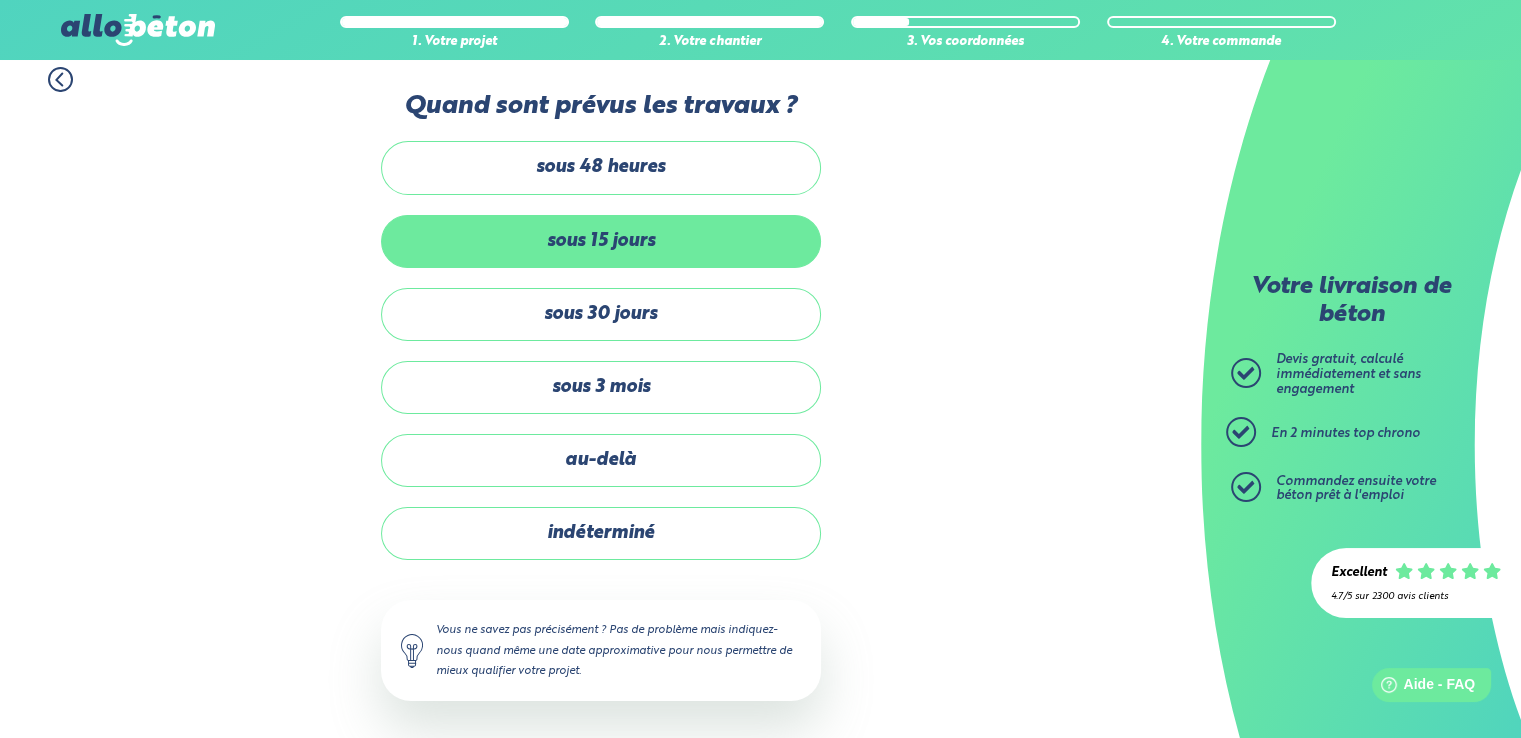 click on "sous 15 jours" at bounding box center [601, 241] 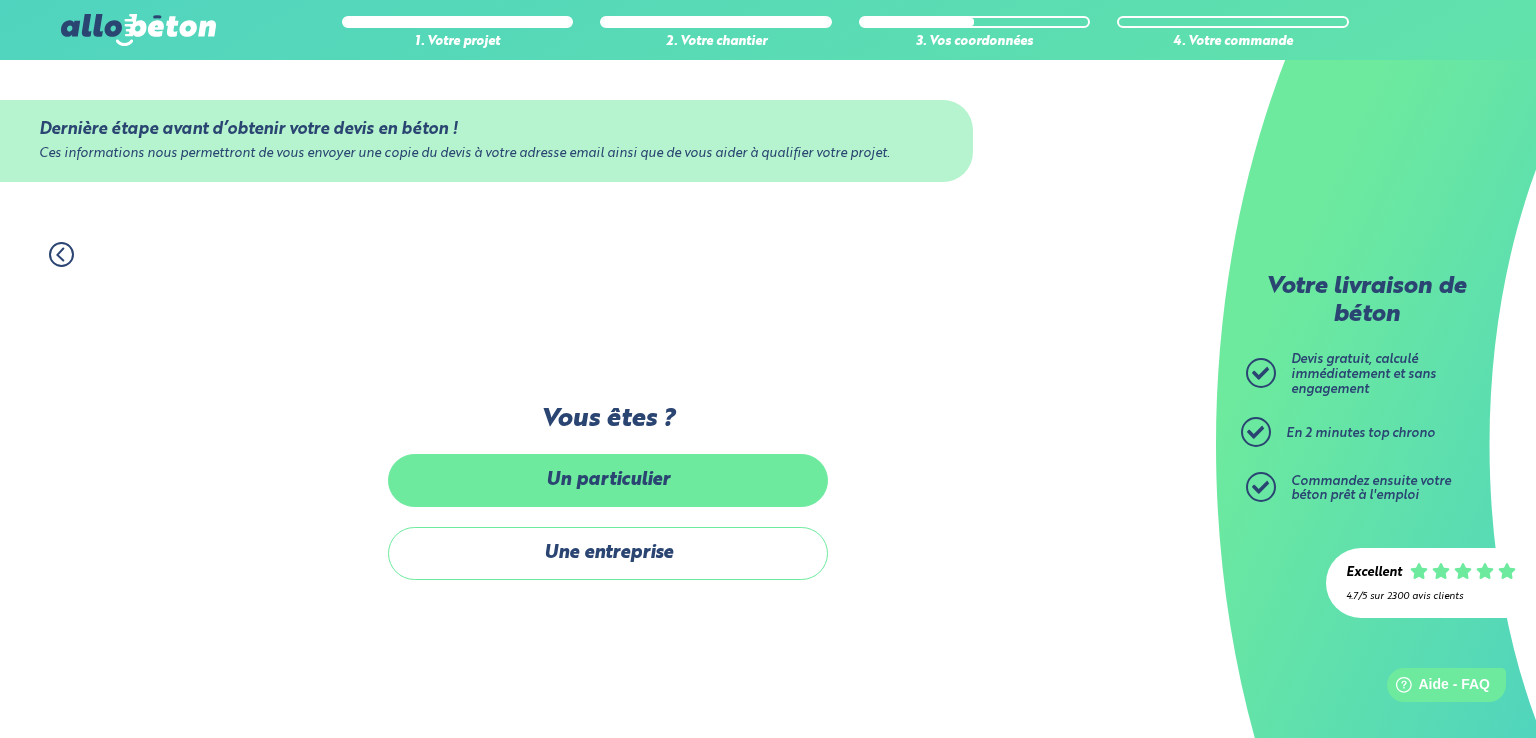 click on "Un particulier" at bounding box center [608, 480] 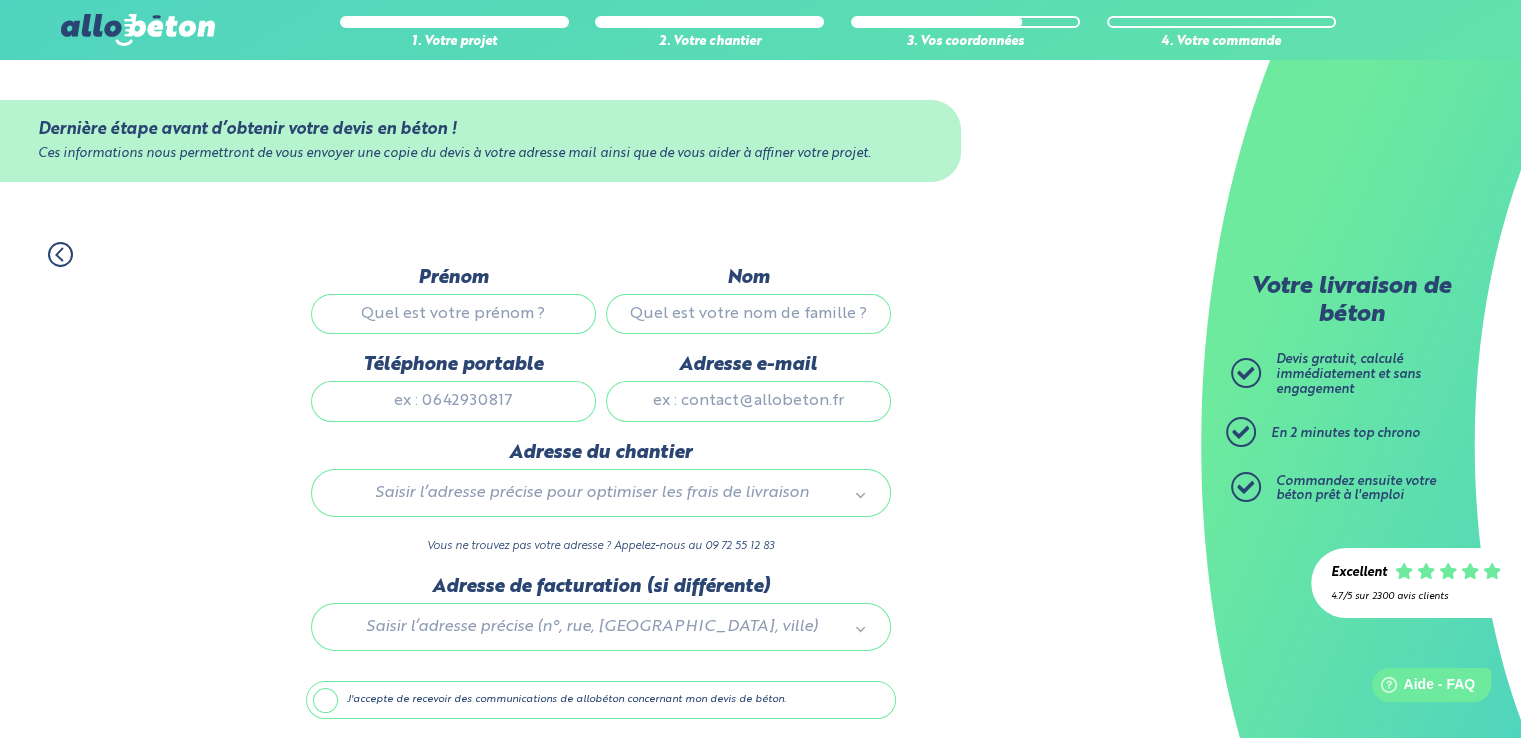 click on "Prénom" at bounding box center (453, 314) 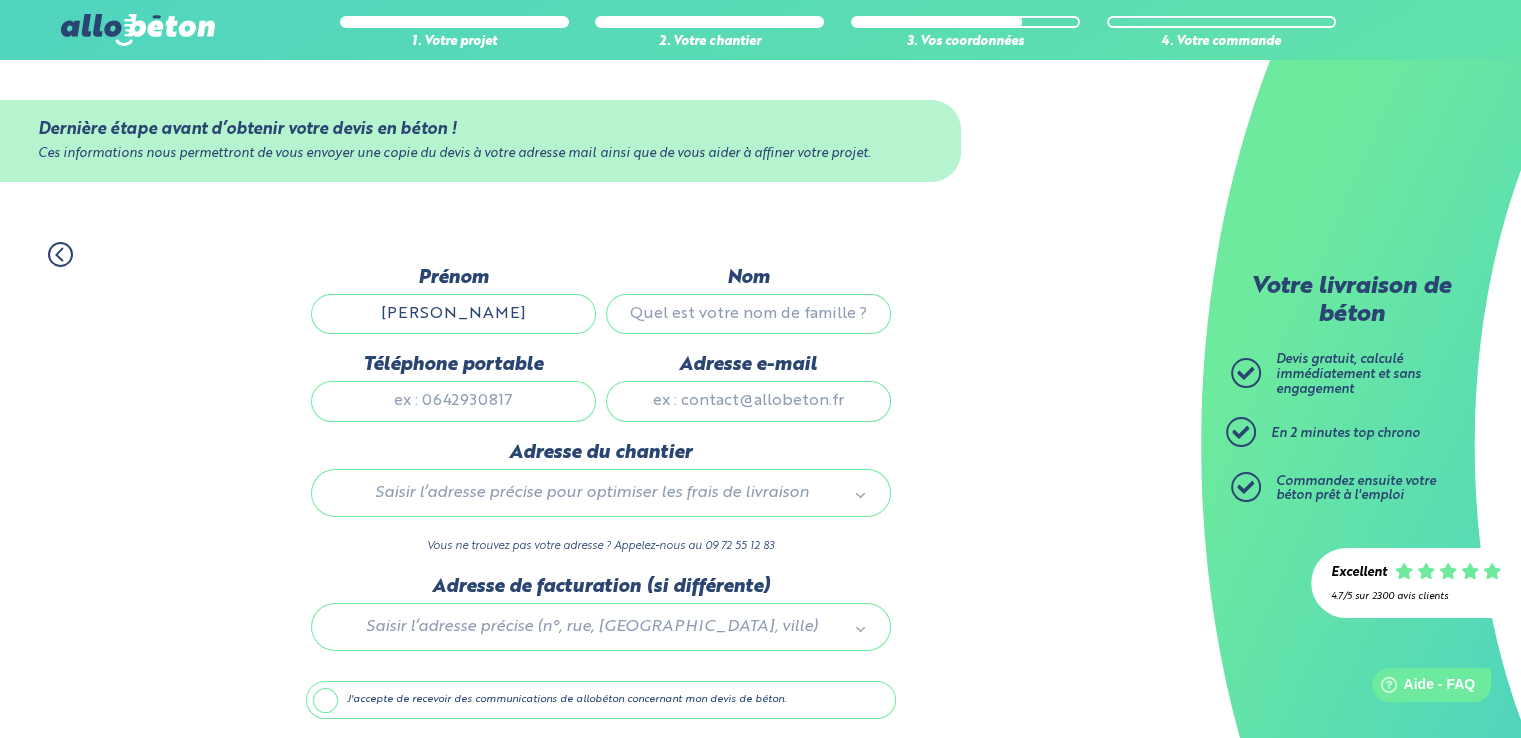 type on "Jean-Christophe" 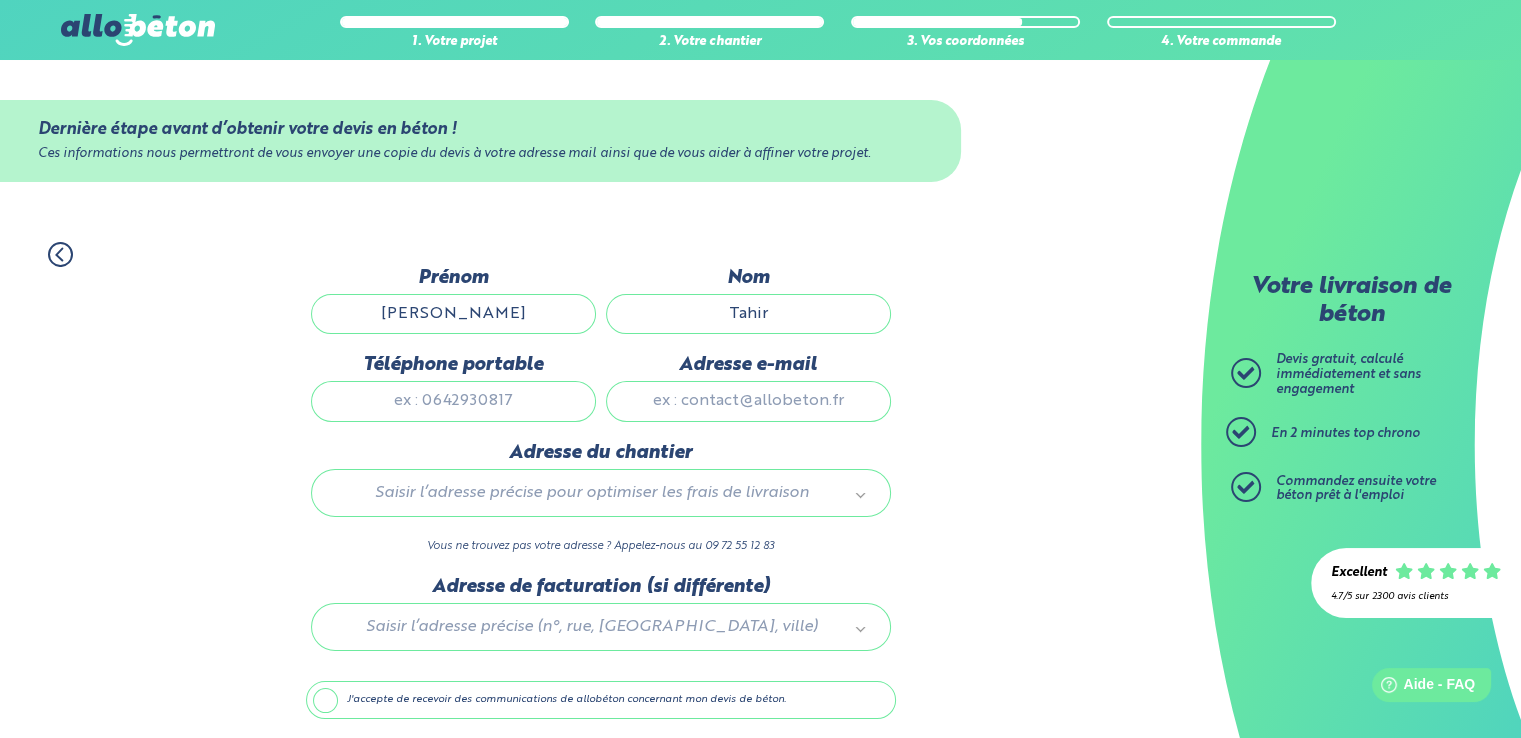 type on "Tahir" 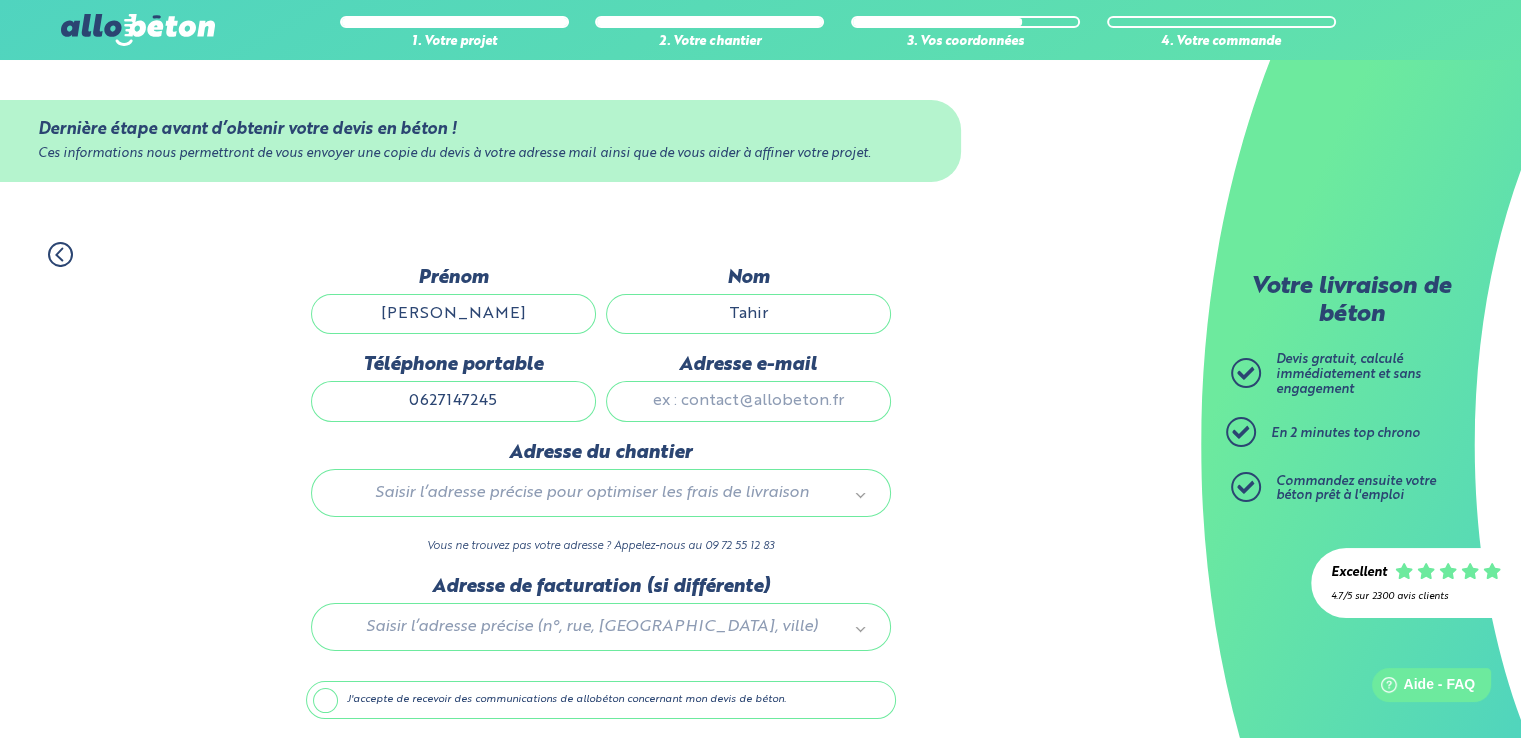 type on "0627147245" 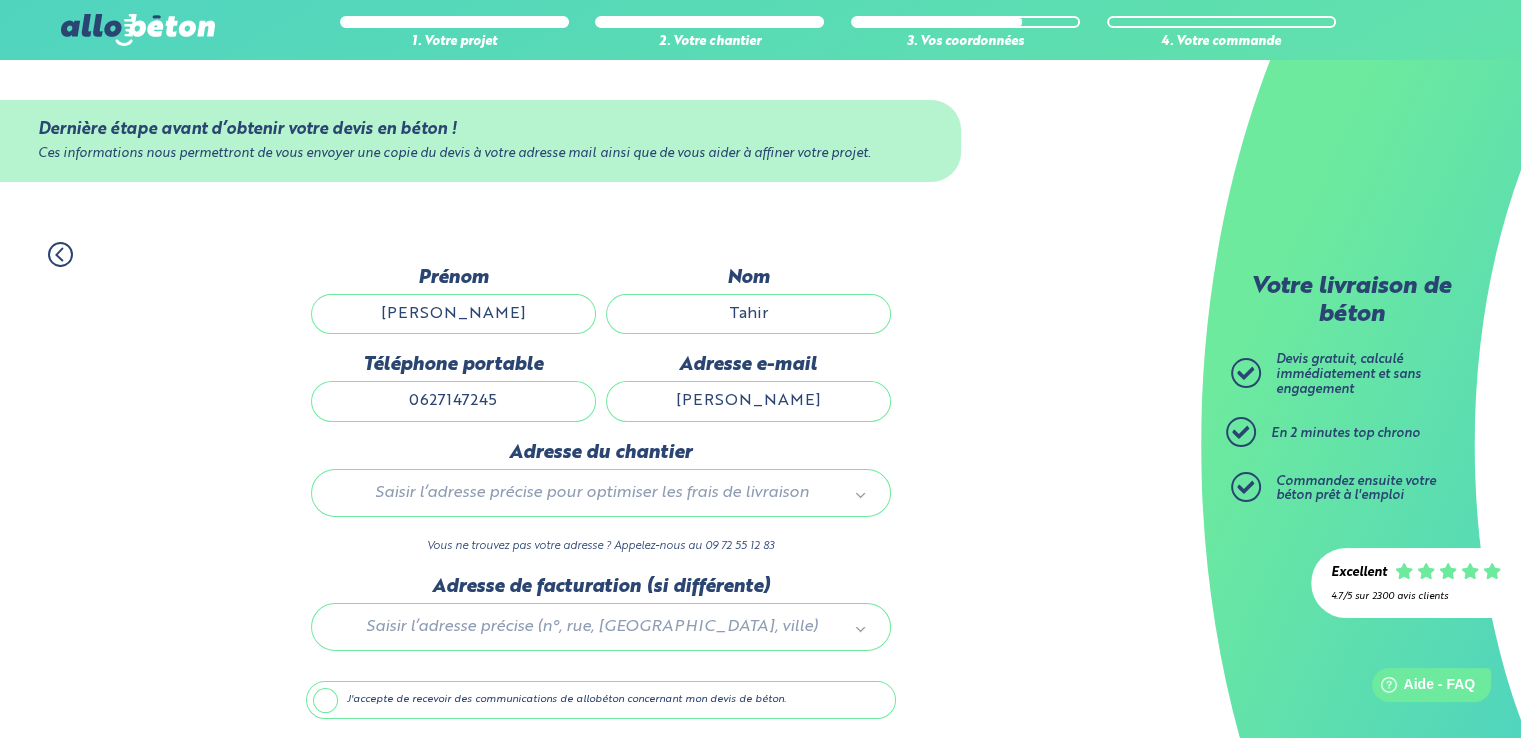 type on "jean-christophetahir@hotmail.fr" 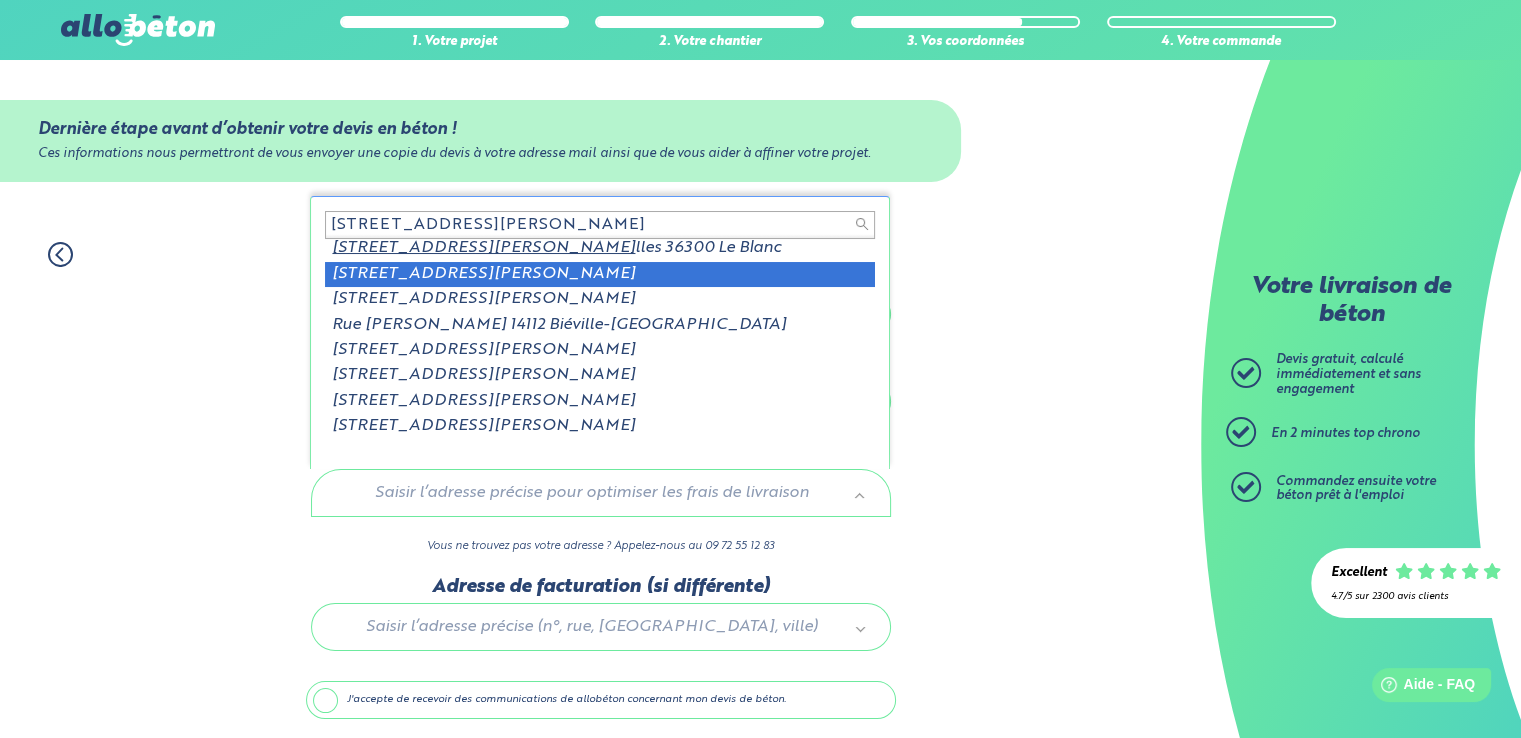 scroll, scrollTop: 0, scrollLeft: 0, axis: both 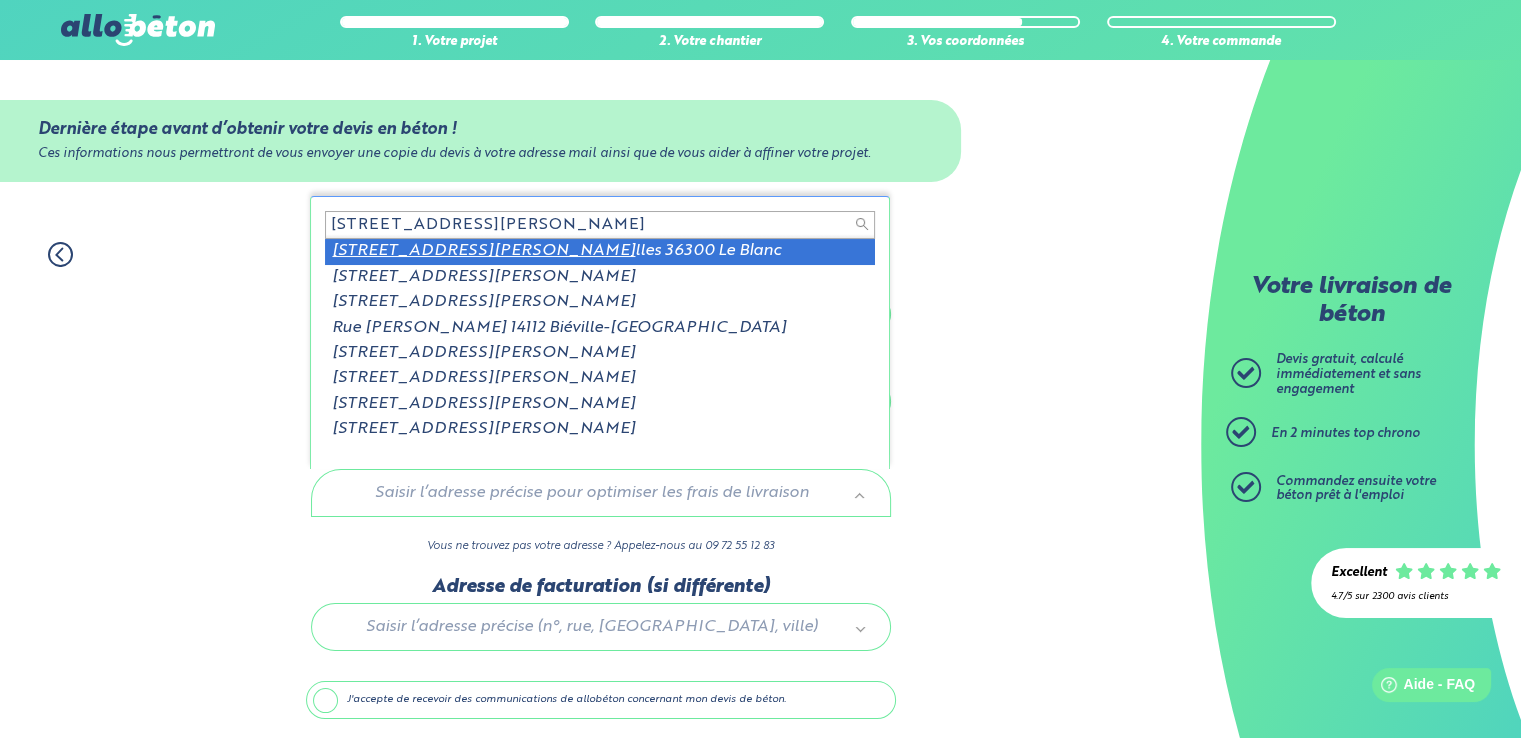type on "31 rue lionel bordesso" 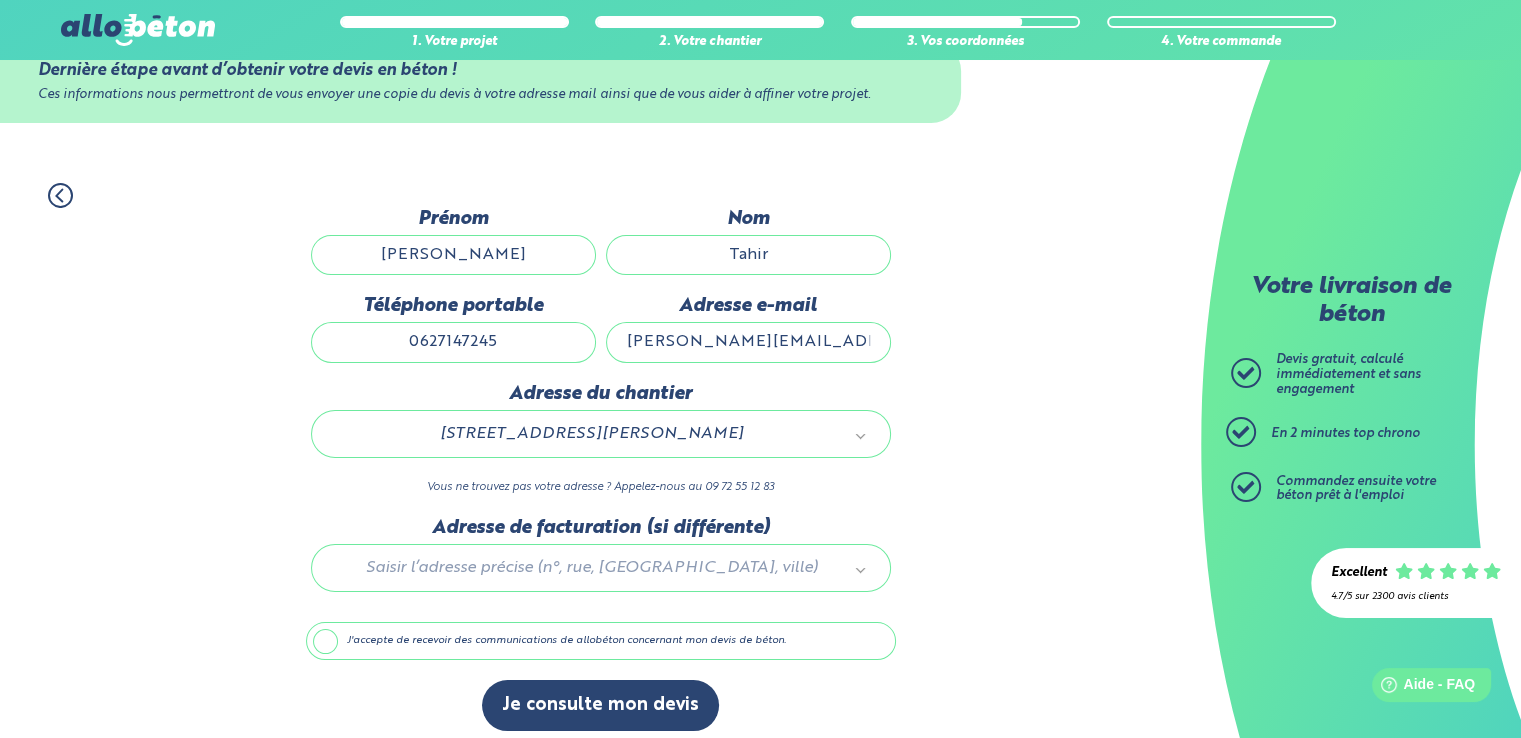 scroll, scrollTop: 70, scrollLeft: 0, axis: vertical 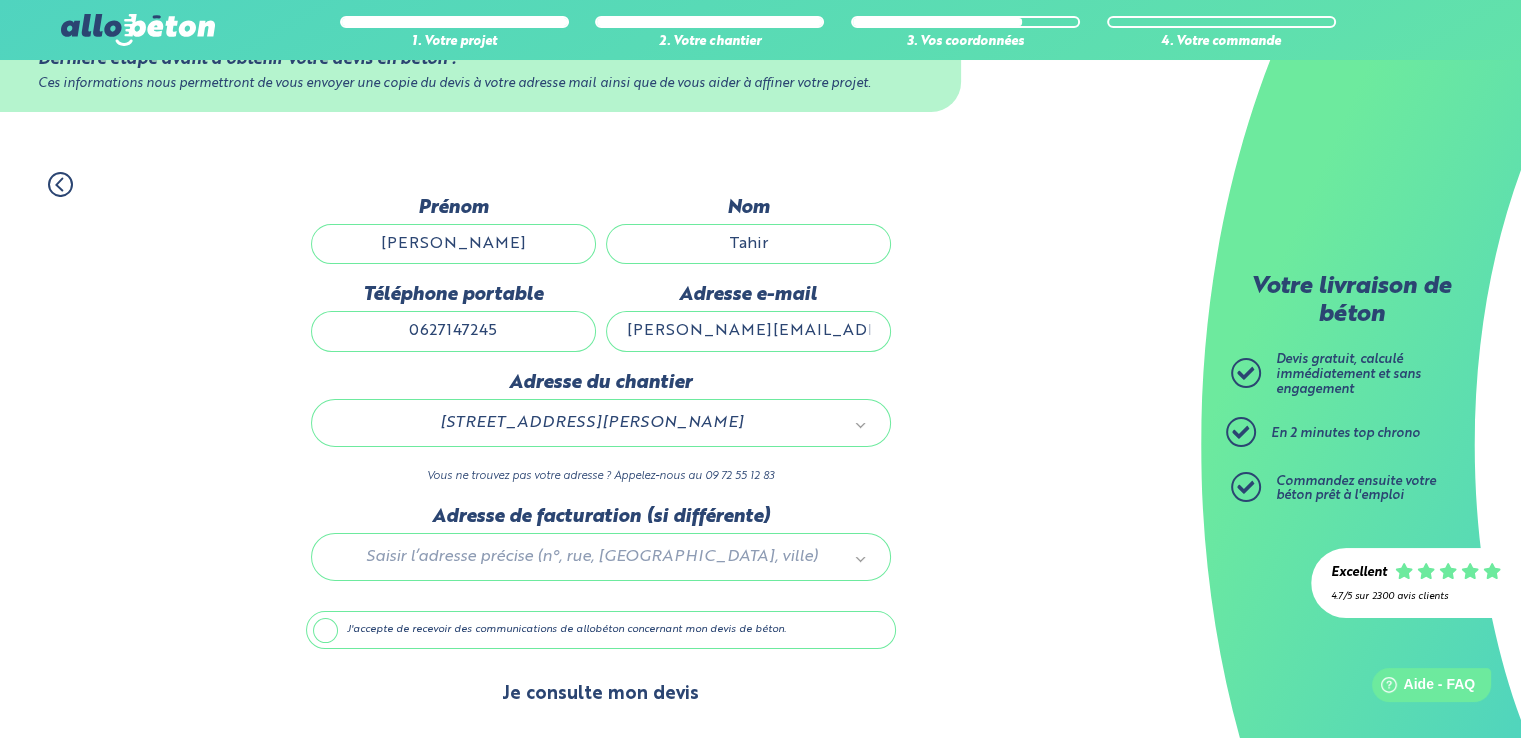 click on "Je consulte mon devis" at bounding box center [600, 694] 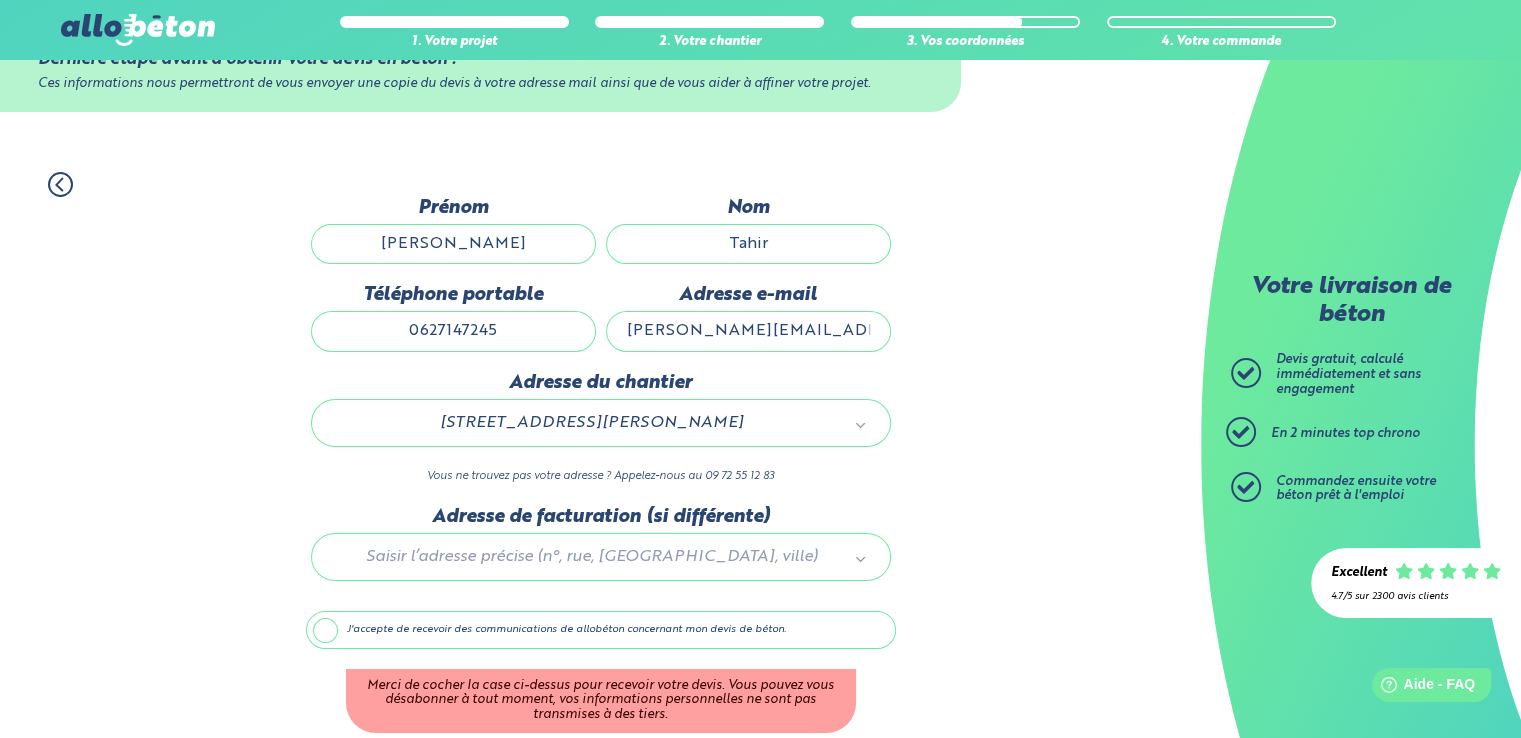 click on "J'accepte de recevoir des communications de allobéton concernant mon devis de béton." at bounding box center [601, 630] 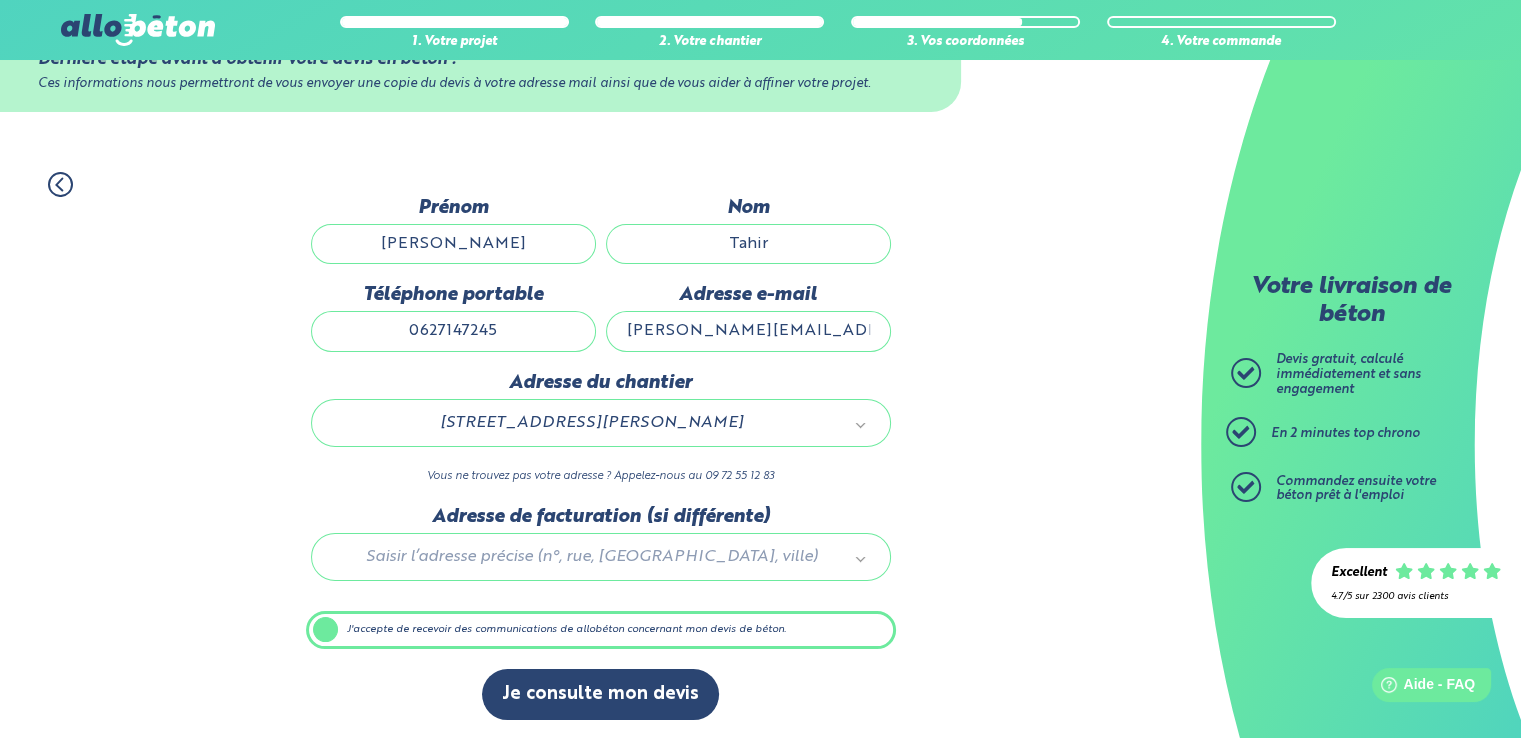 scroll, scrollTop: 69, scrollLeft: 0, axis: vertical 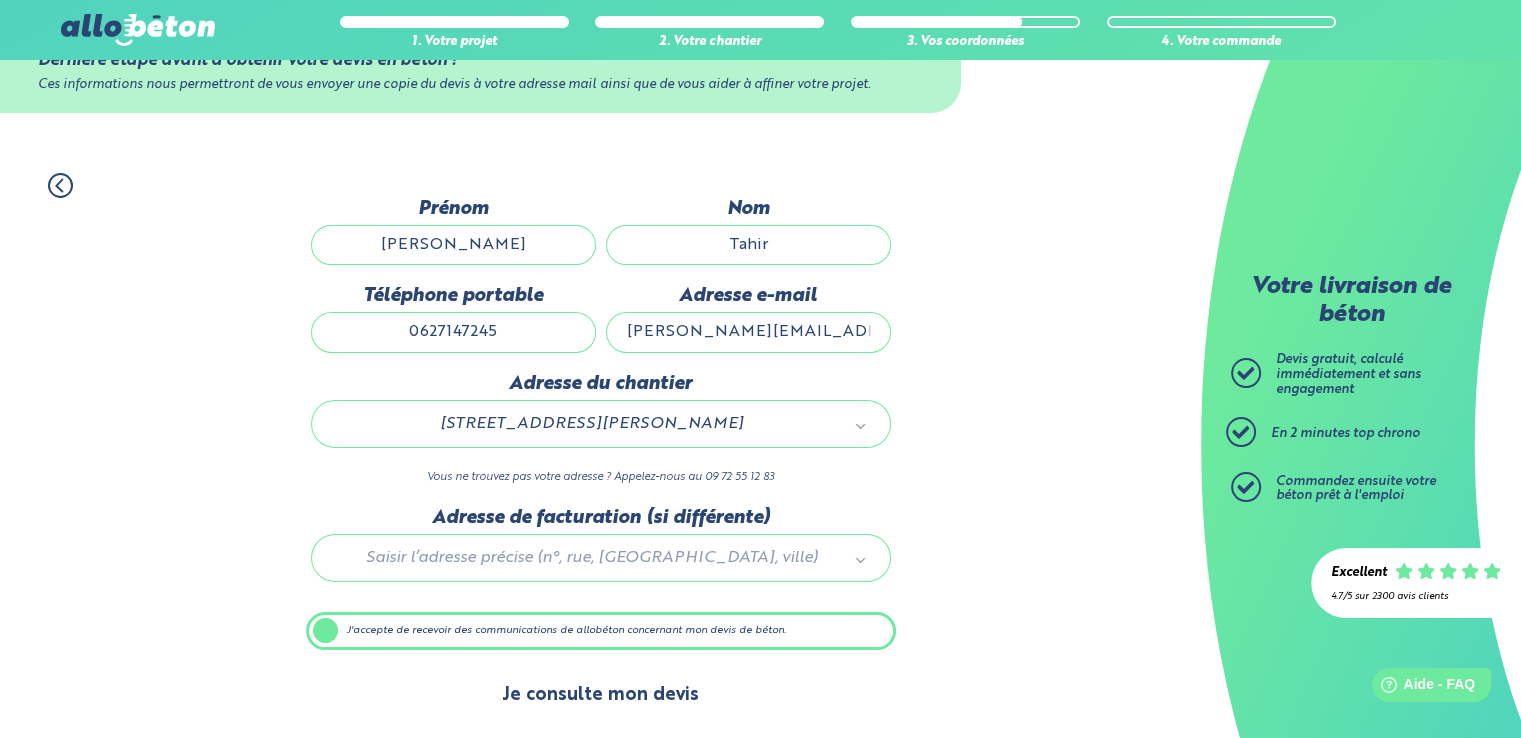 click on "Je consulte mon devis" at bounding box center (600, 695) 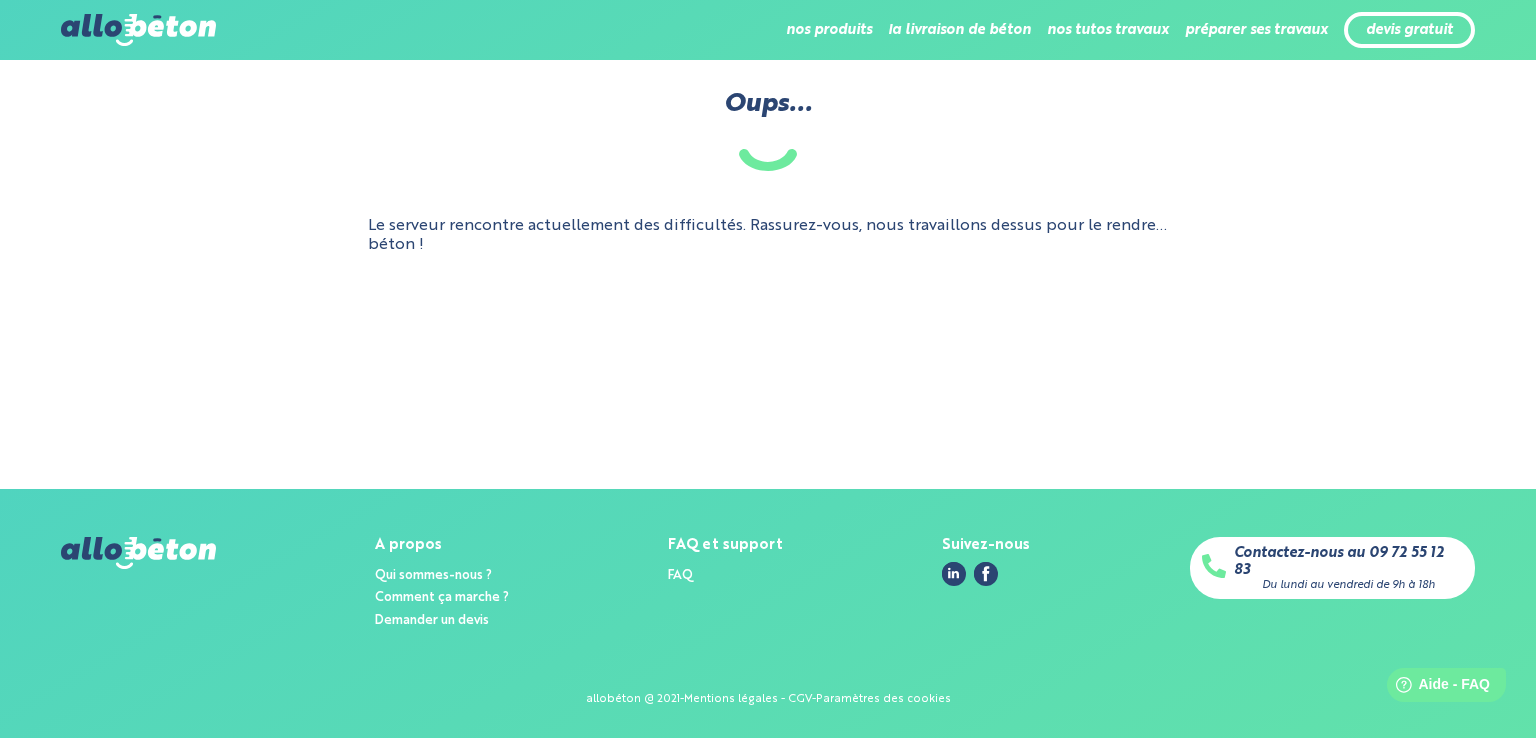 scroll, scrollTop: 0, scrollLeft: 0, axis: both 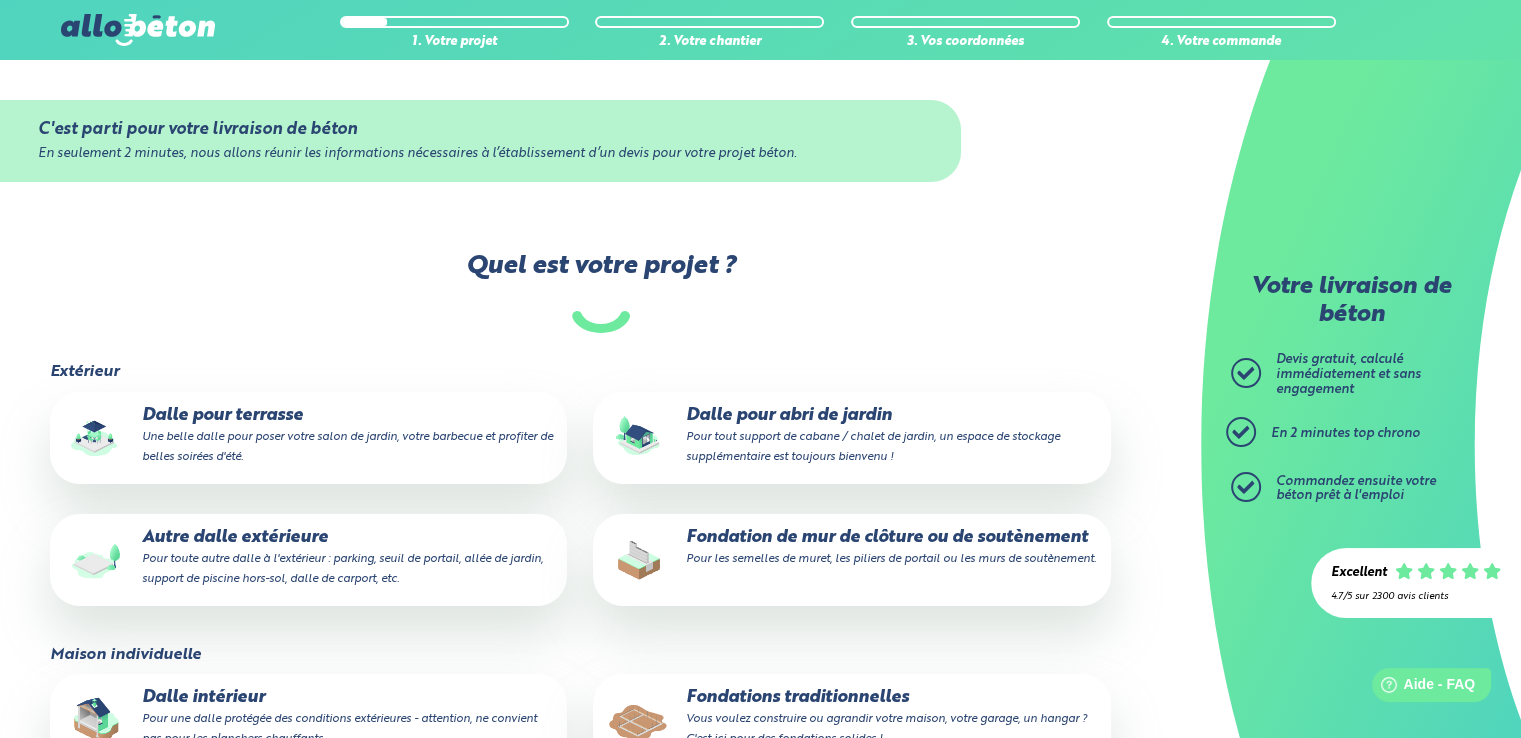 click on "Pour toute autre dalle à l'extérieur : parking, seuil de portail, allée de jardin, support de piscine hors-sol, dalle de carport, etc." at bounding box center (342, 569) 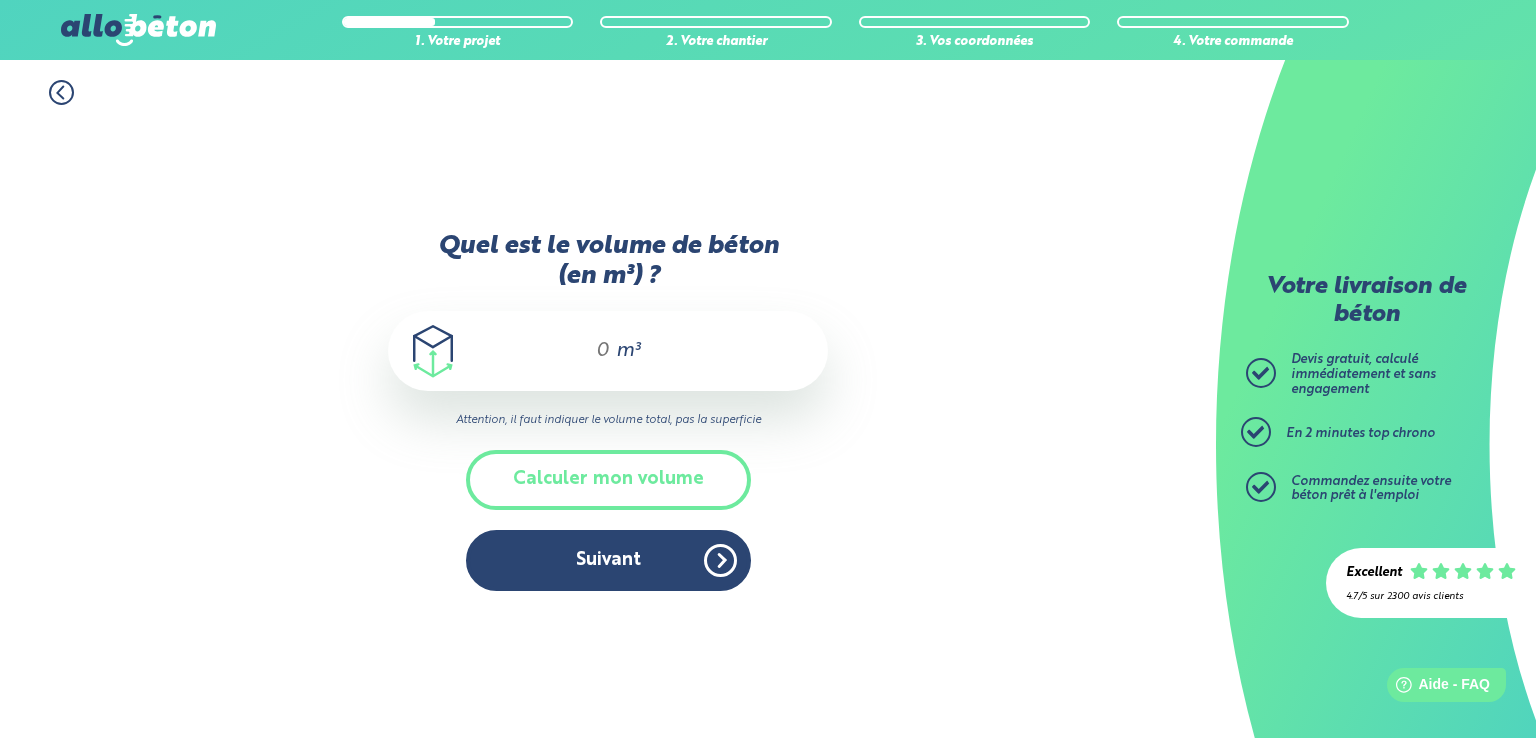 click on "m³" at bounding box center (608, 351) 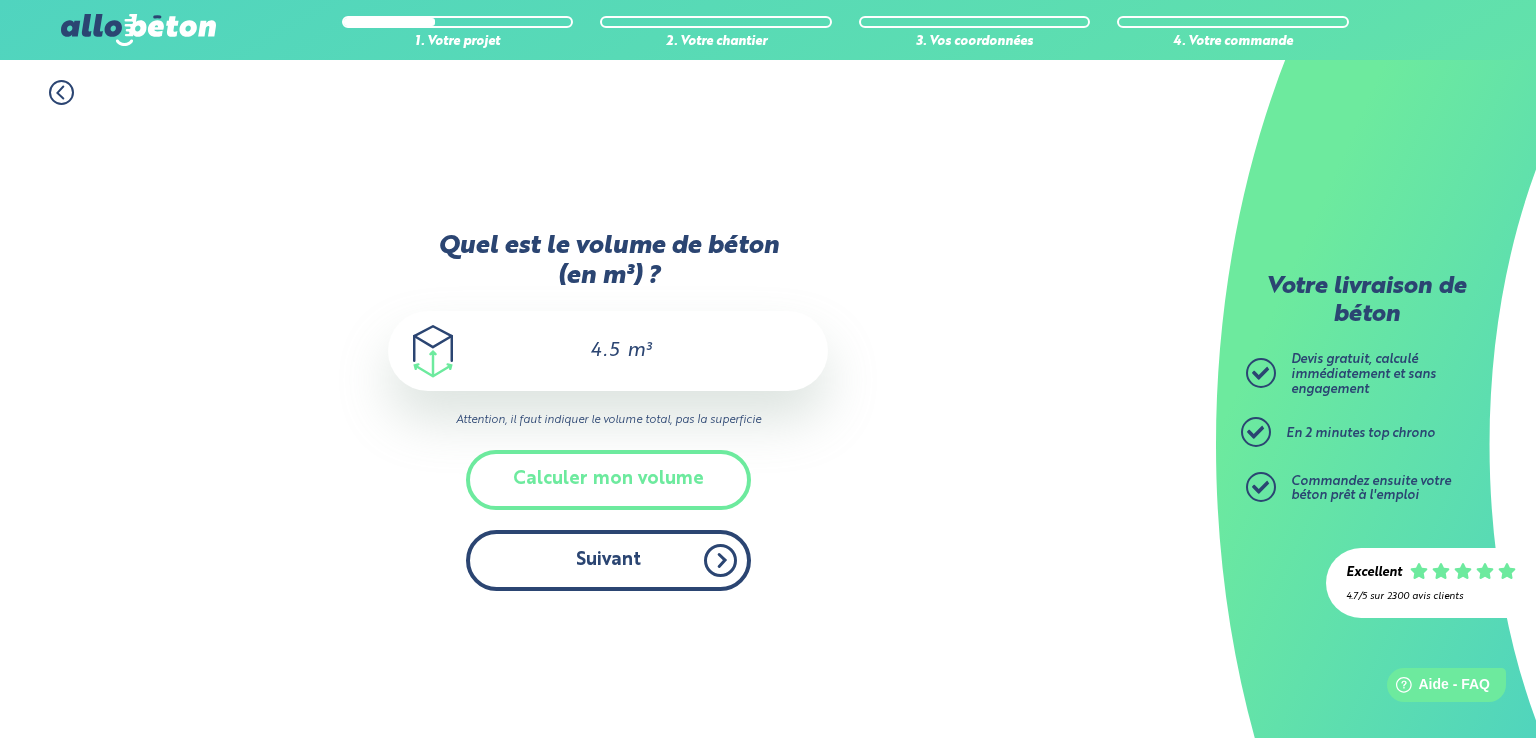 type on "4.5" 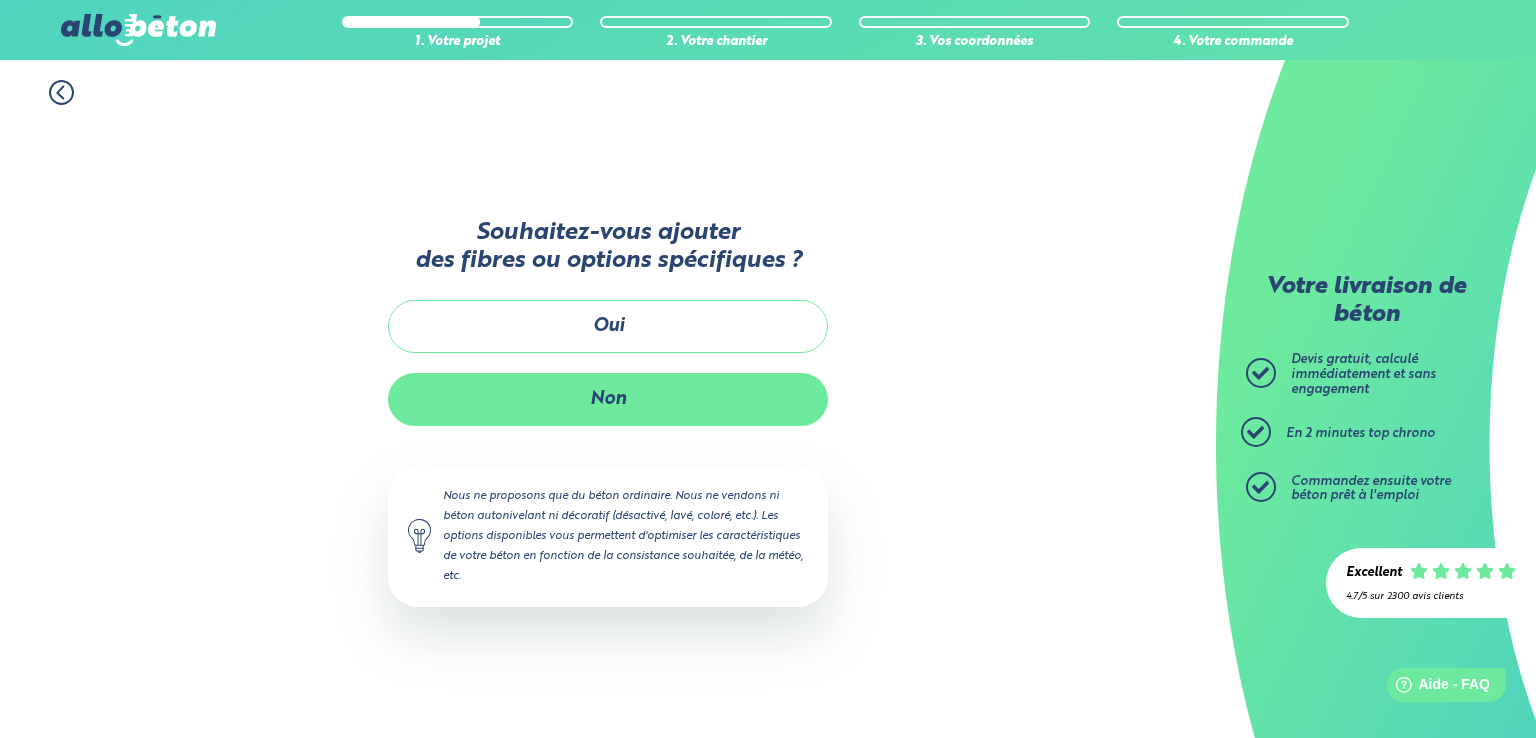 click on "Non" at bounding box center [608, 399] 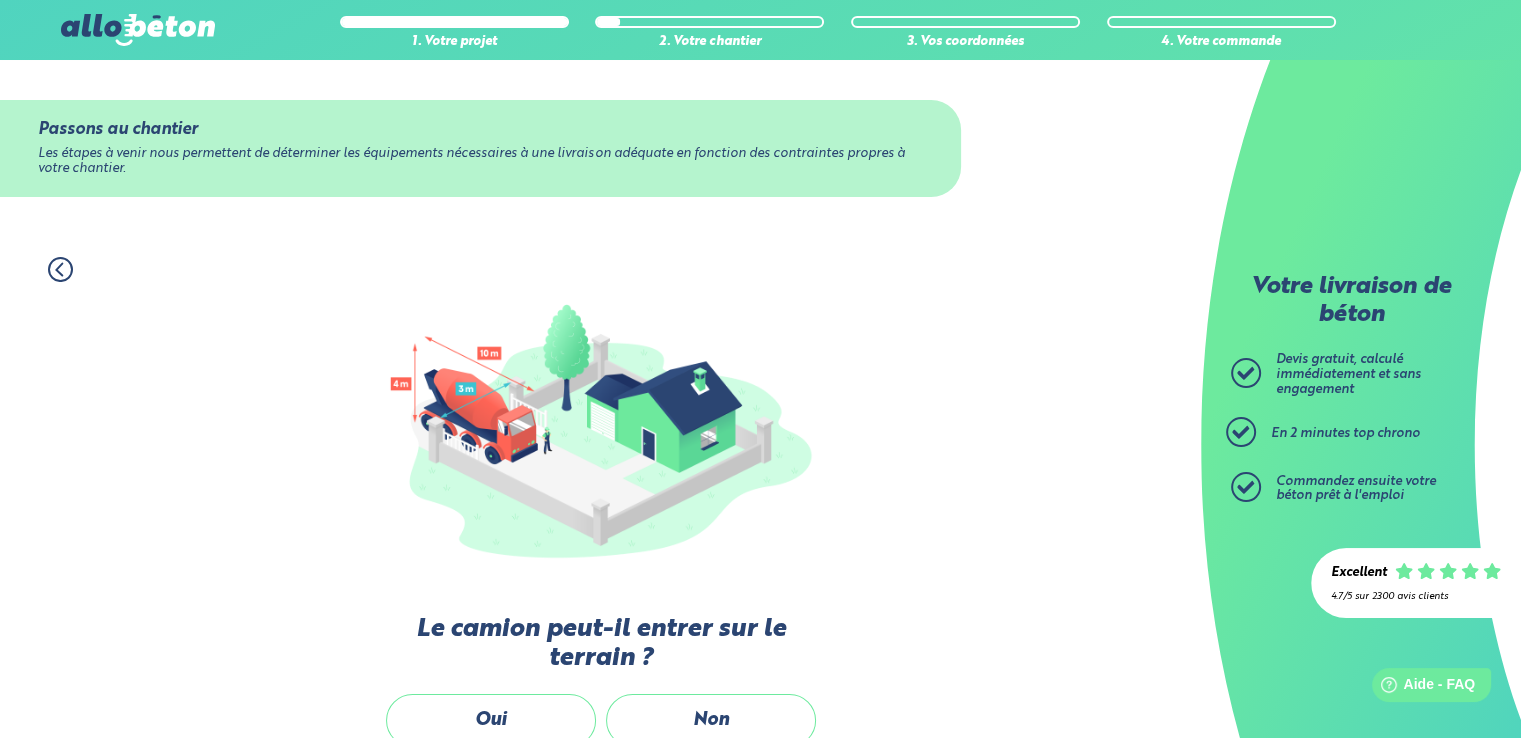 click 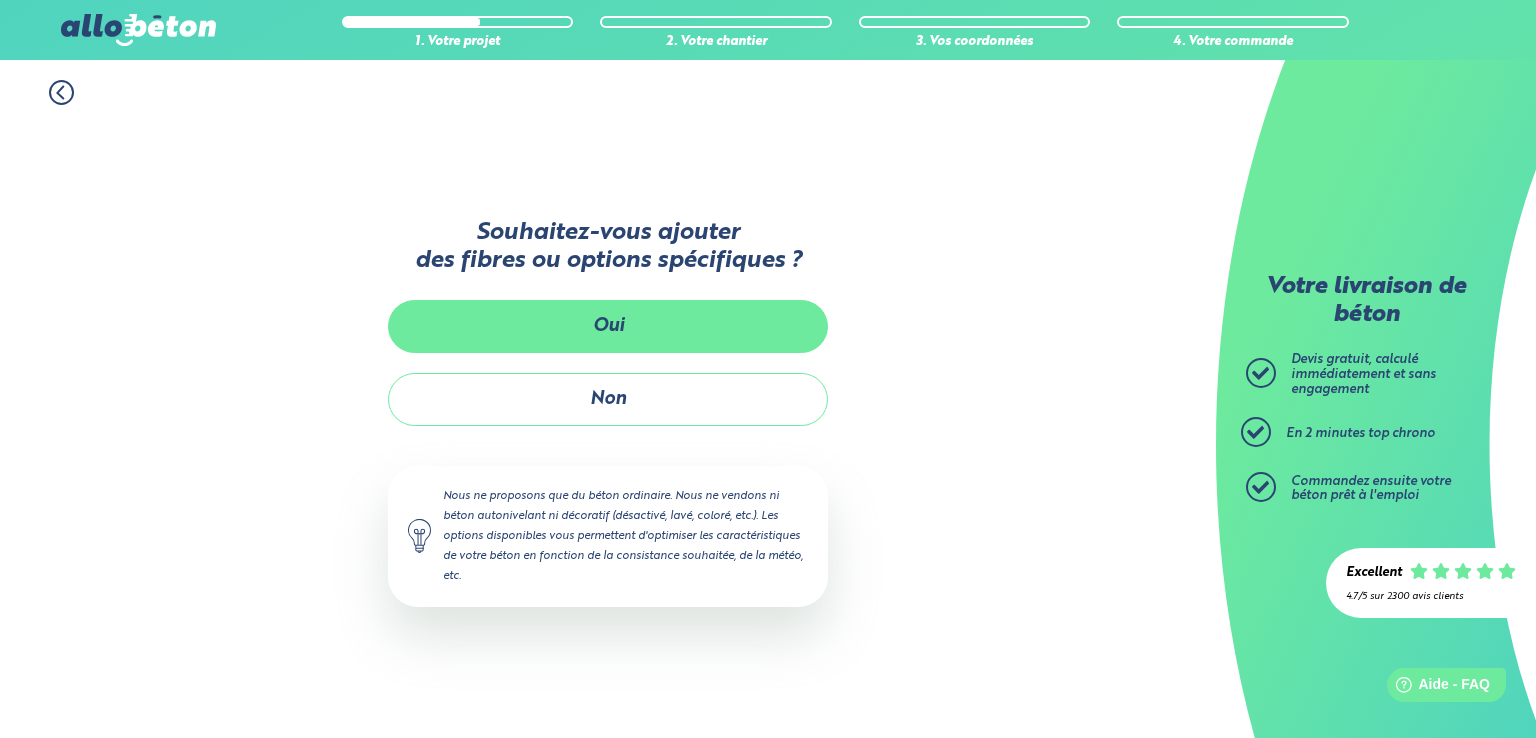 click on "Oui" at bounding box center (608, 326) 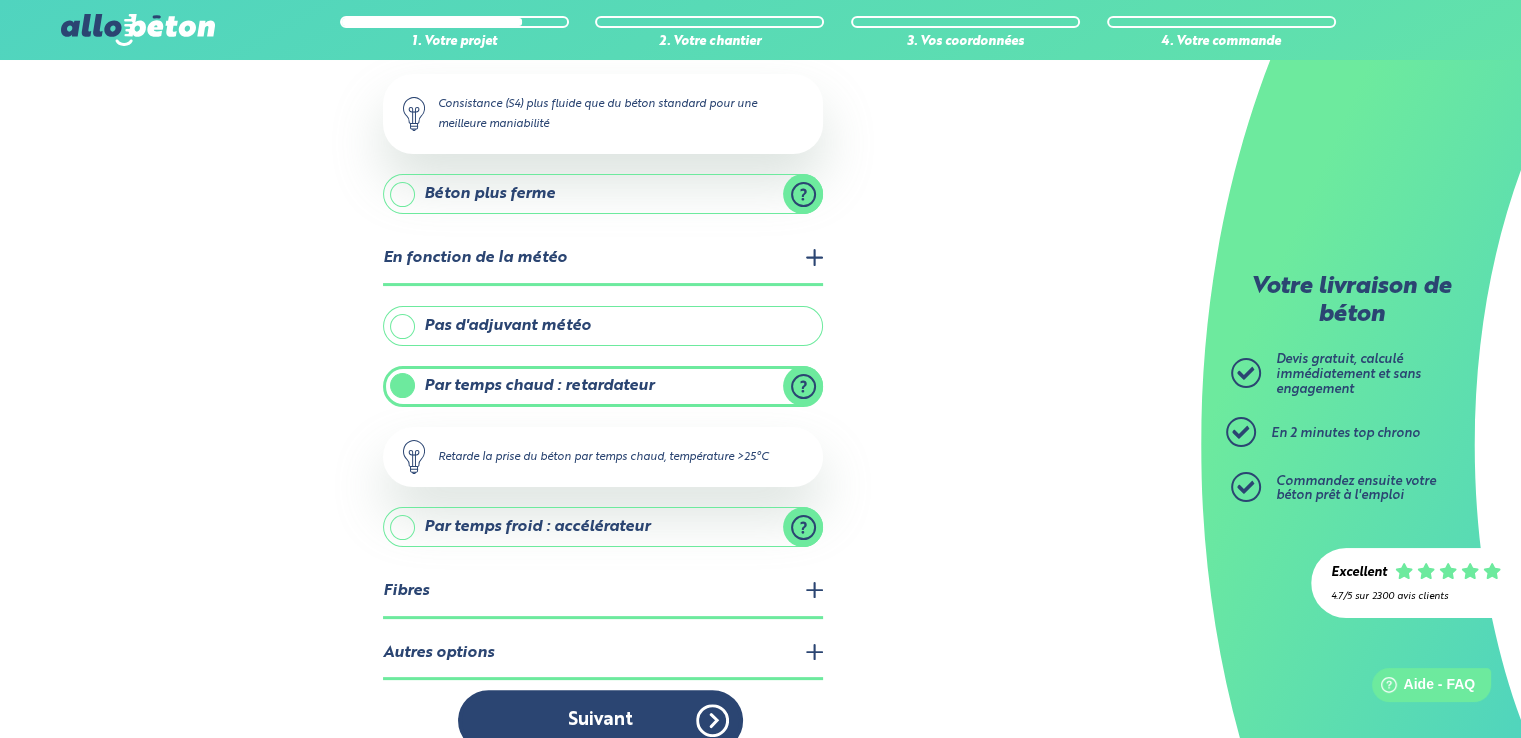 scroll, scrollTop: 326, scrollLeft: 0, axis: vertical 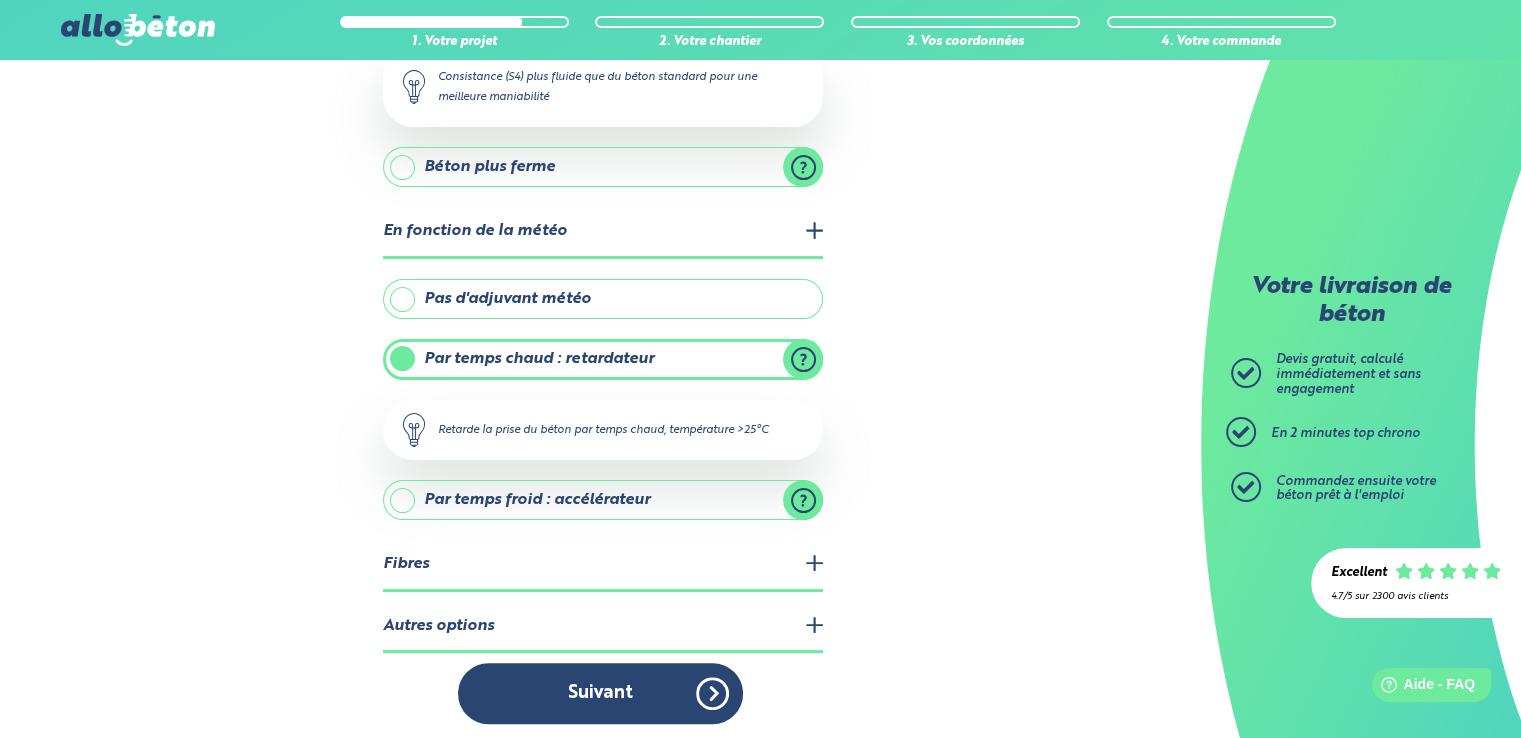 click on "Autres options" at bounding box center [603, 627] 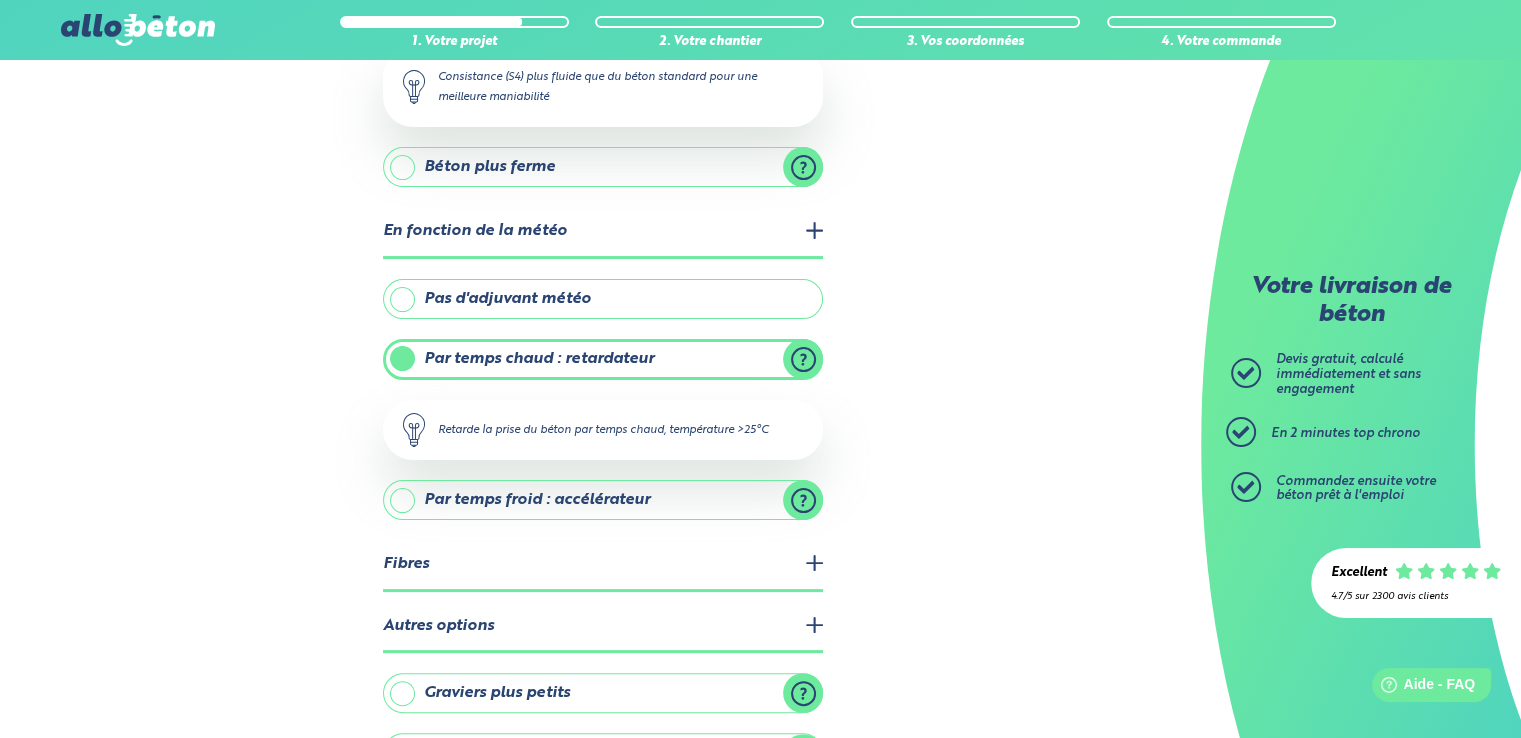 click on "Autres options" at bounding box center [603, 627] 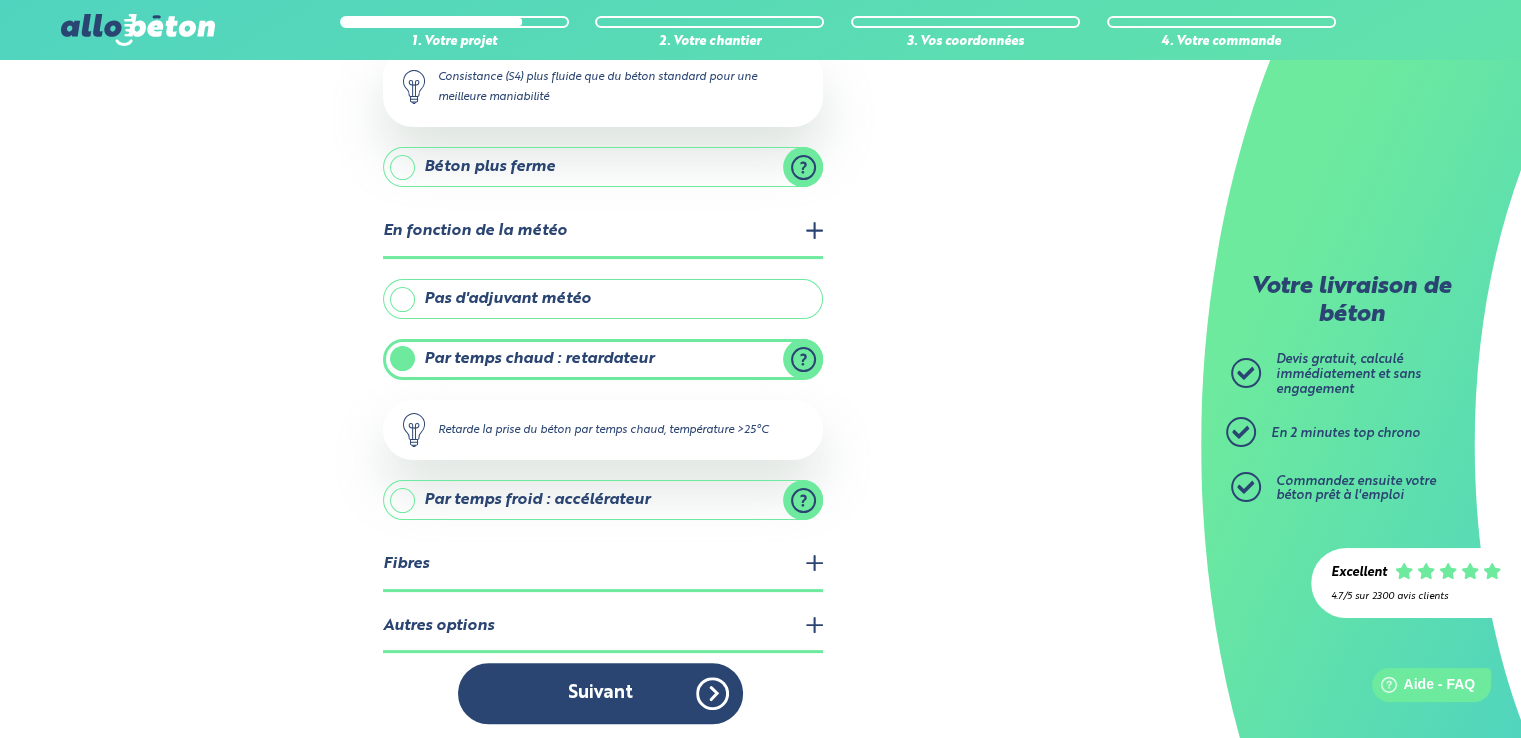 click on "1. Votre projet
2. Votre chantier
3. Vos coordonnées
4. Votre commande
Quelles options voulez vous ajouter ?
Consistance
Consistance standard
Béton plus fluide
Béton plus ferme" at bounding box center (600, 239) 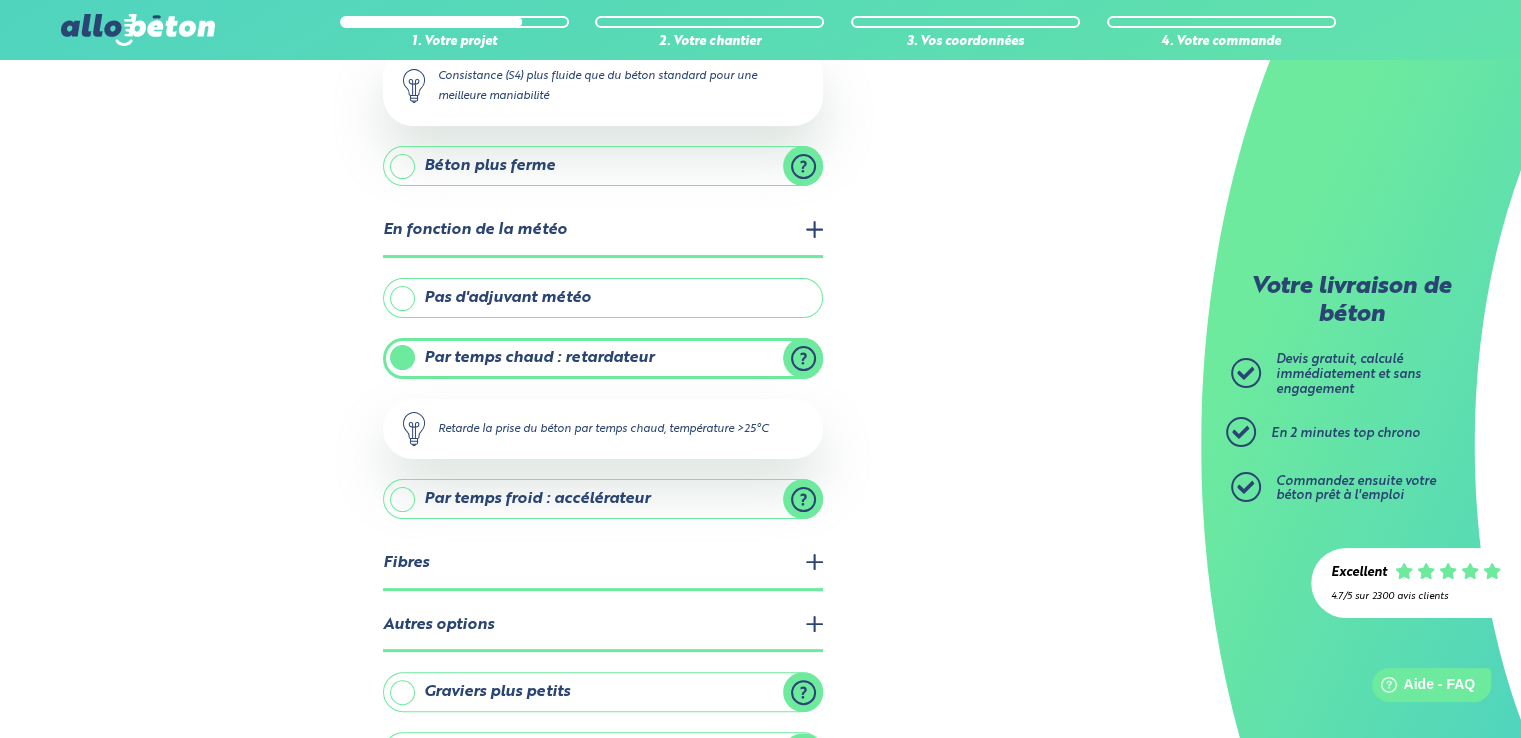 scroll, scrollTop: 456, scrollLeft: 0, axis: vertical 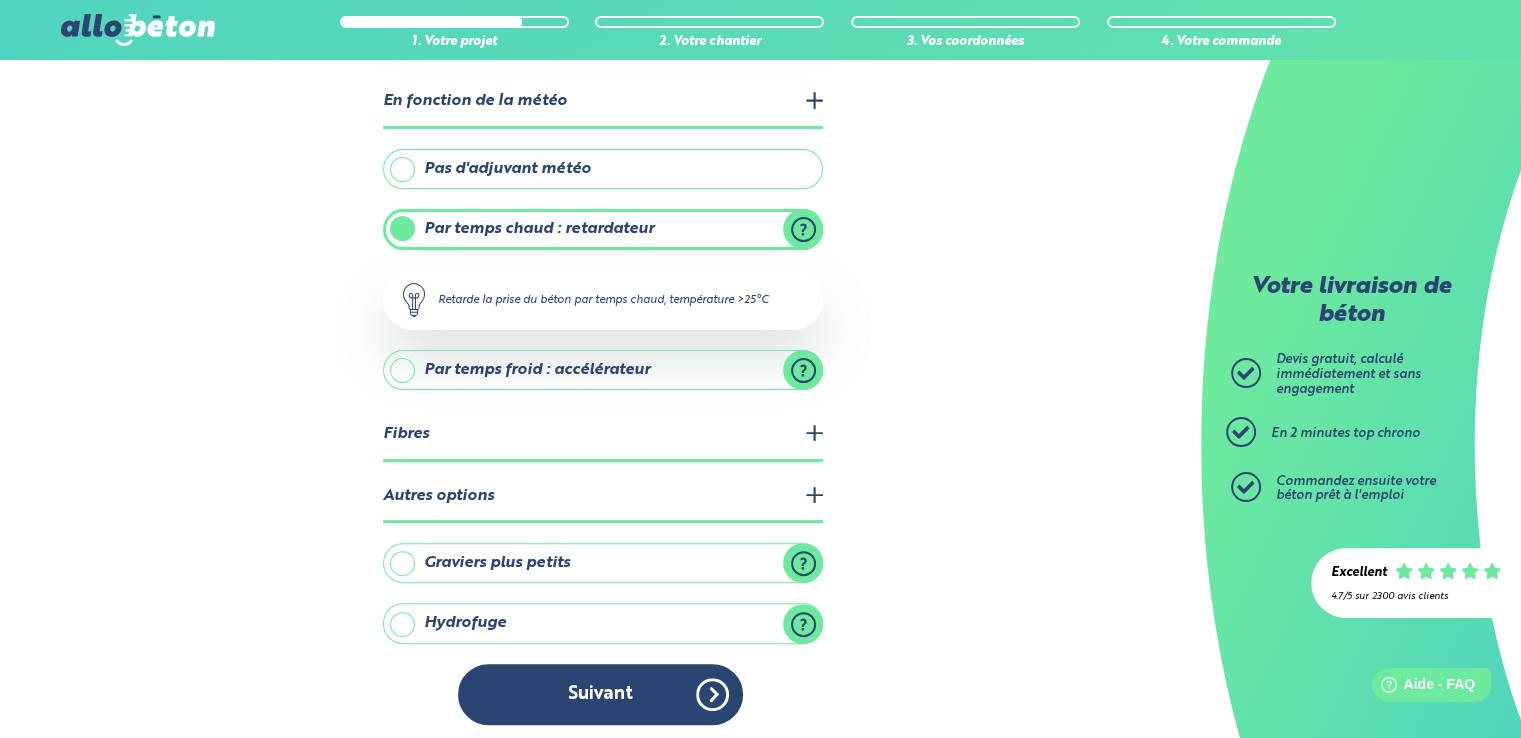 click on "Graviers plus petits" at bounding box center [603, 563] 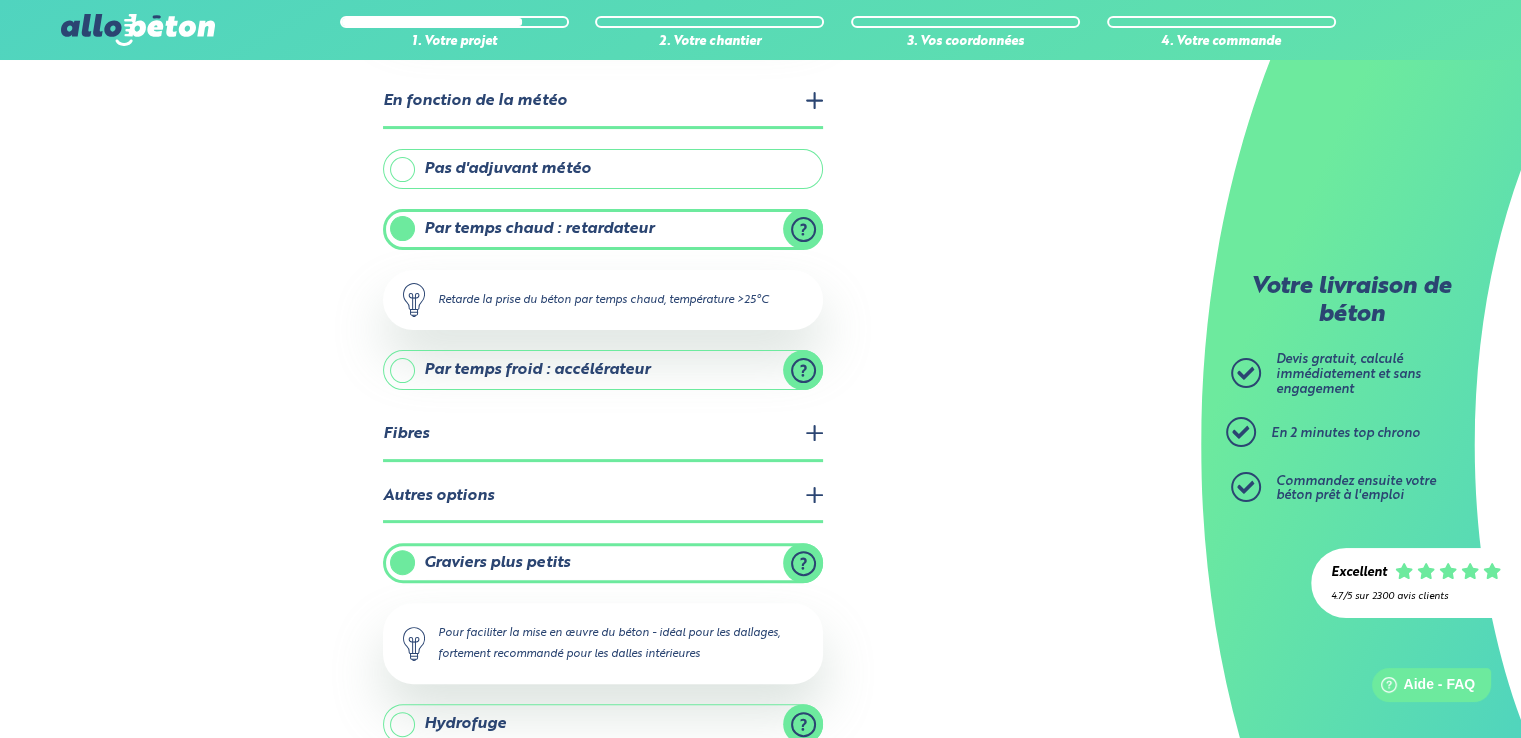 click on "Graviers plus petits" at bounding box center [603, 563] 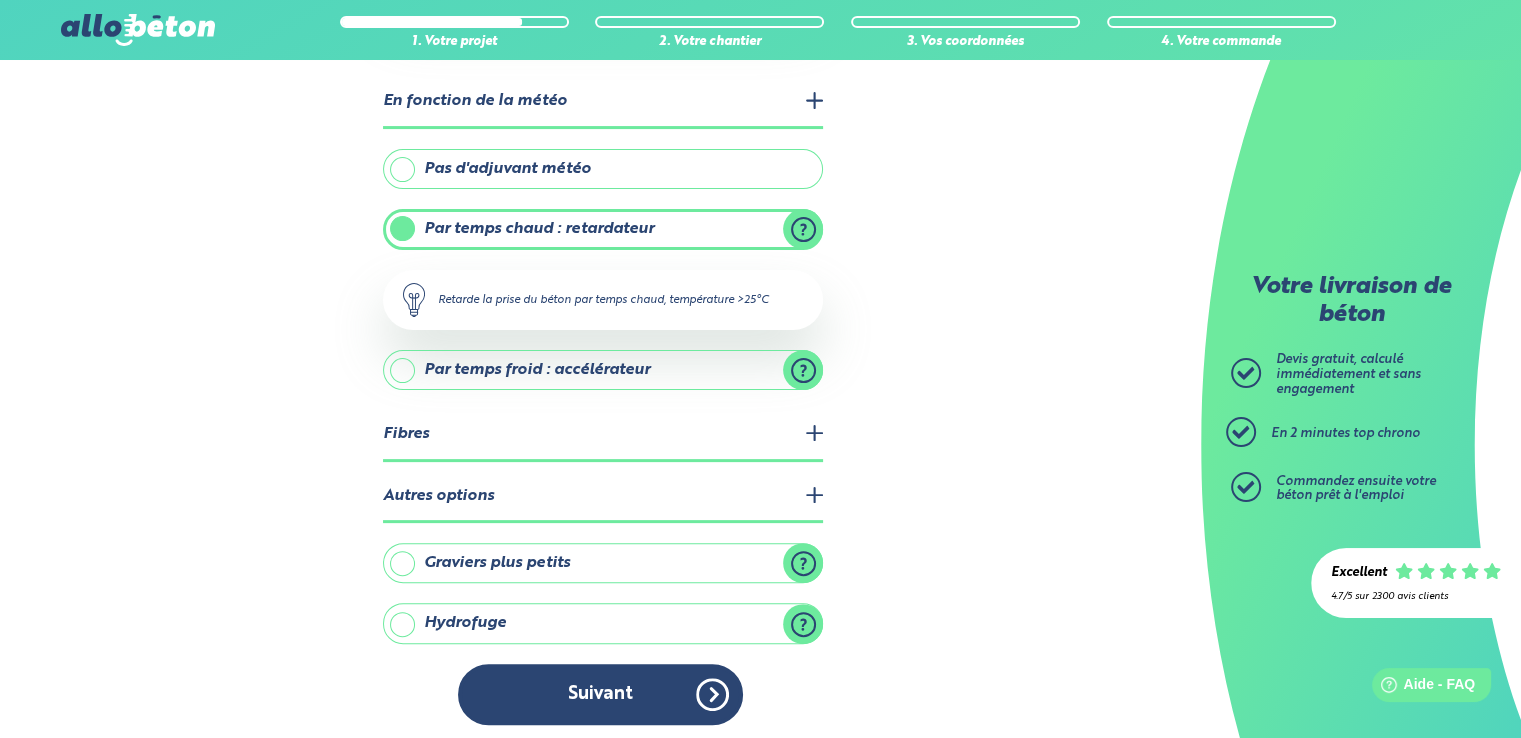 click on "Graviers plus petits" at bounding box center (603, 563) 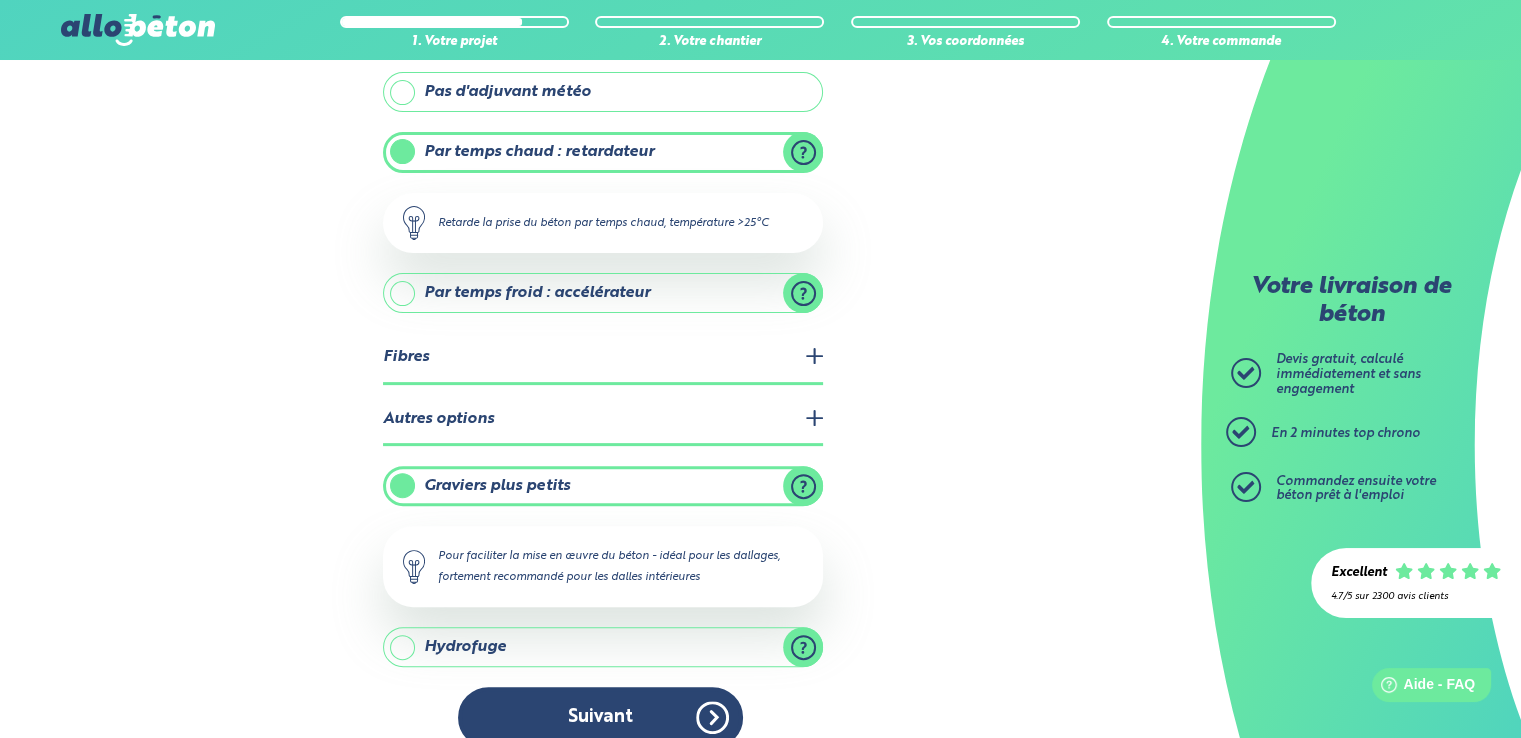 scroll, scrollTop: 556, scrollLeft: 0, axis: vertical 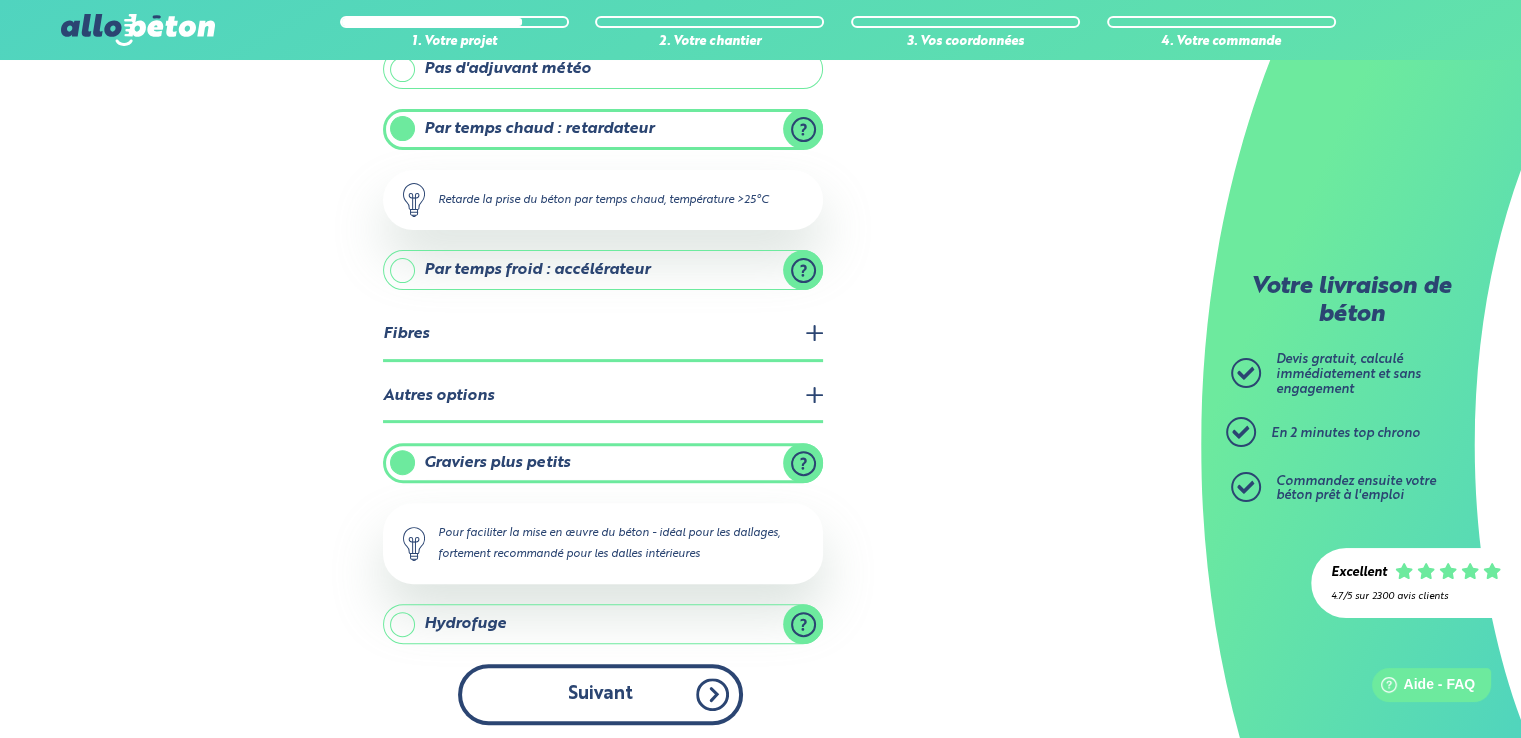 click on "Suivant" at bounding box center (600, 694) 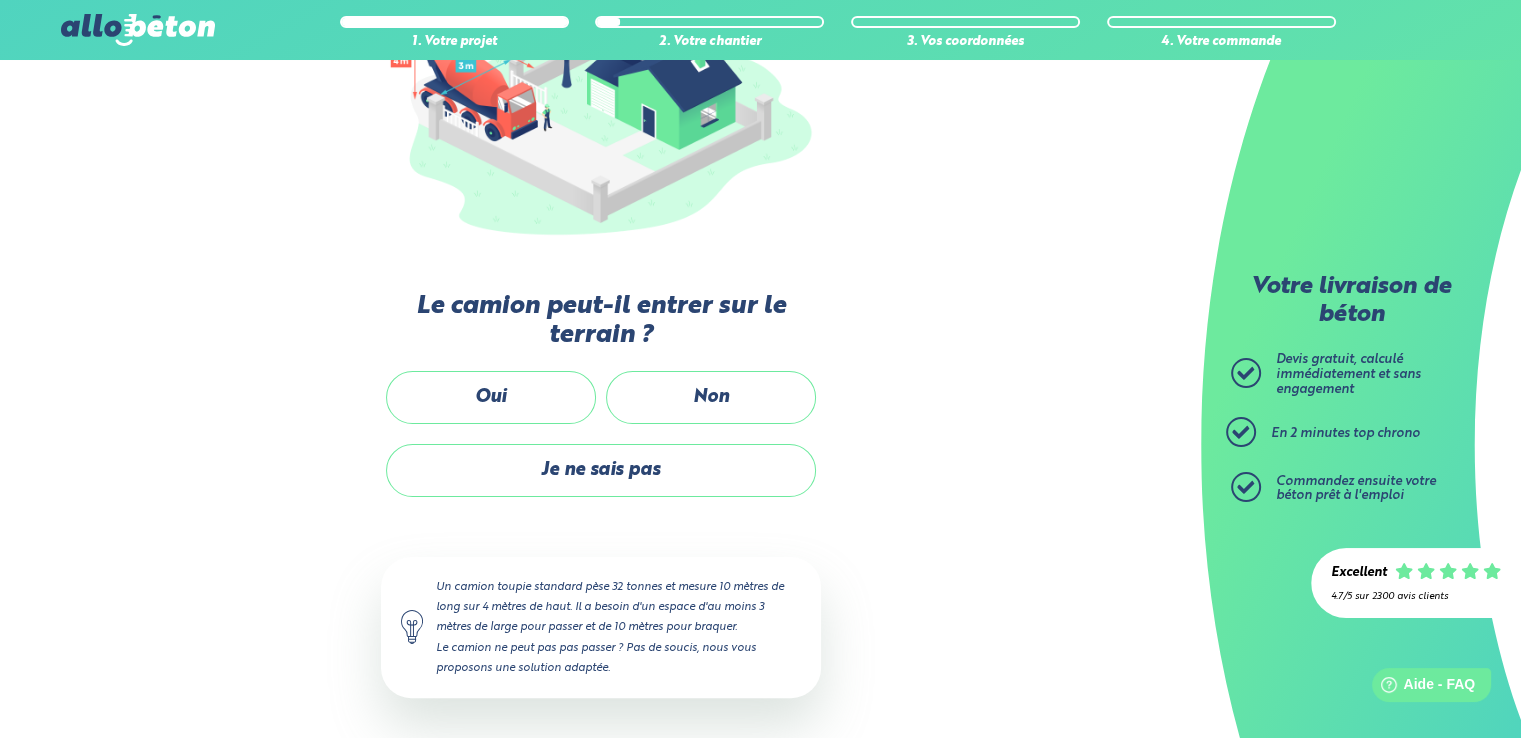 scroll, scrollTop: 320, scrollLeft: 0, axis: vertical 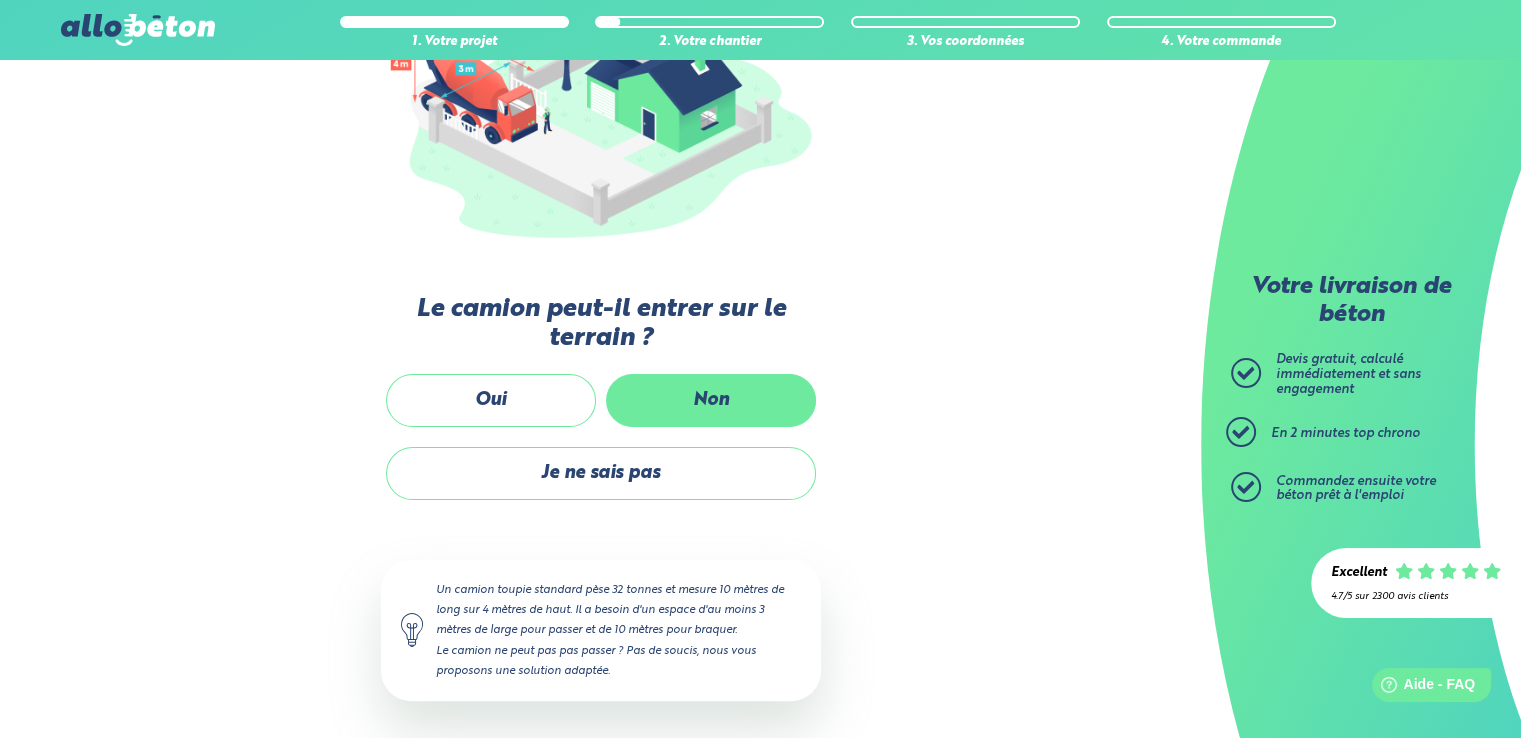 click on "Non" at bounding box center [711, 400] 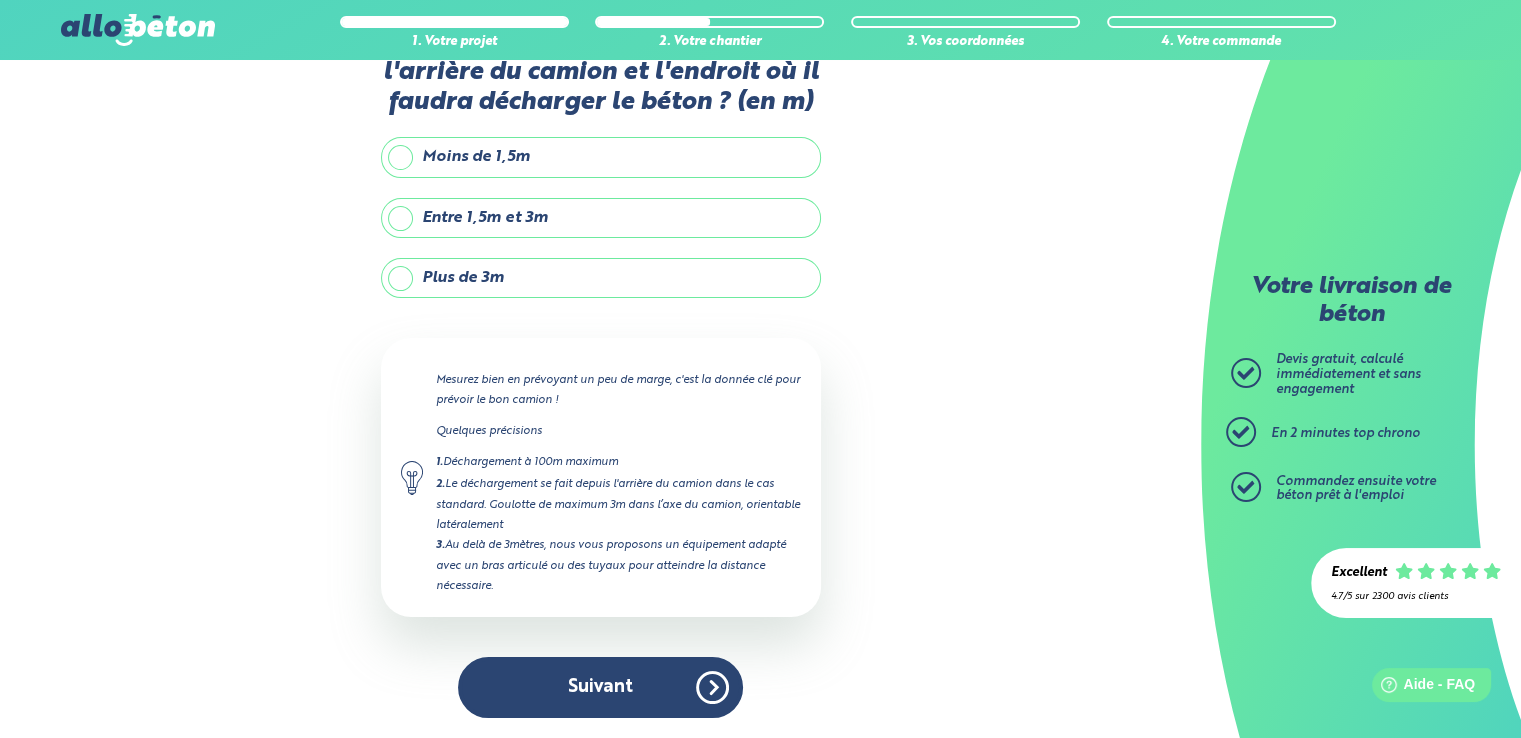 scroll, scrollTop: 72, scrollLeft: 0, axis: vertical 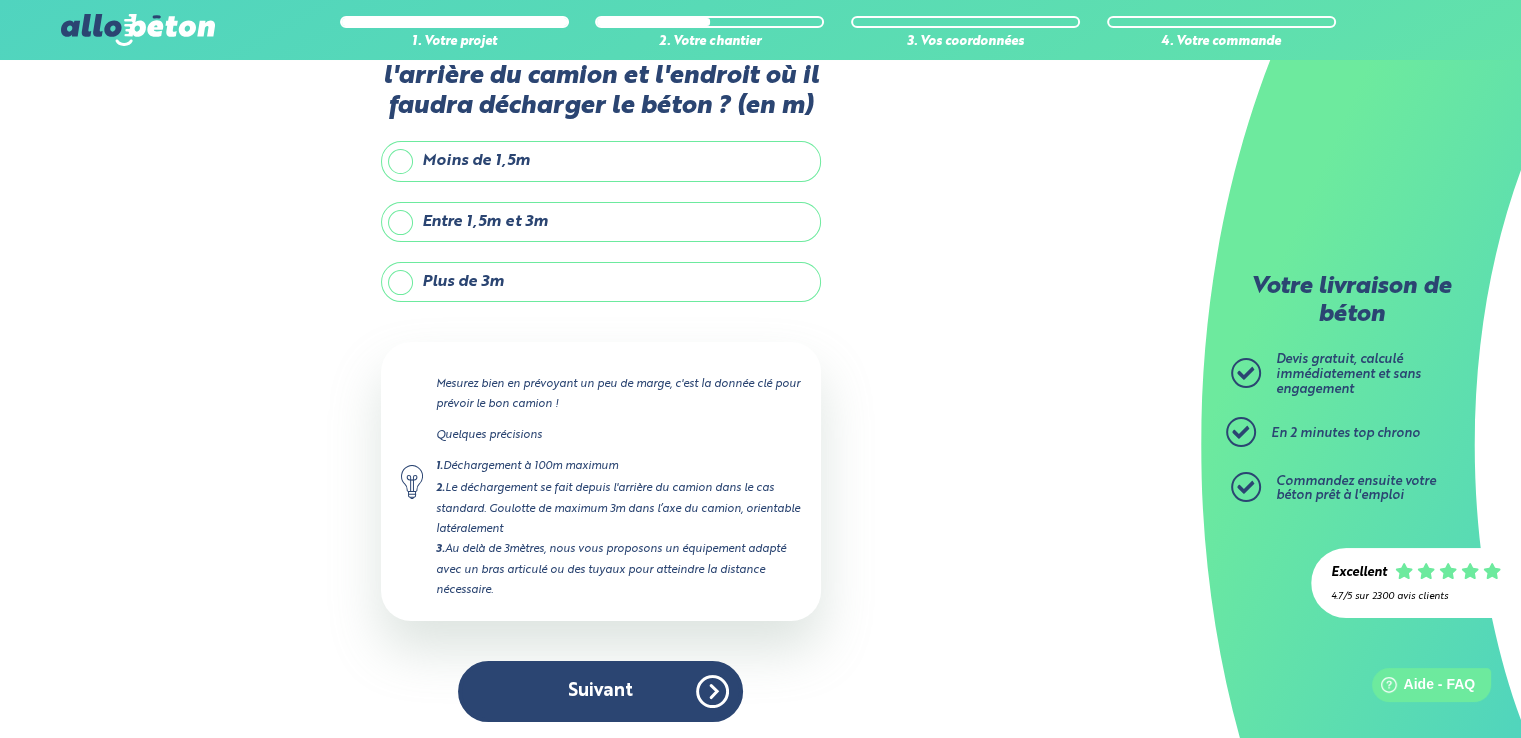click on "Plus de 3m" at bounding box center (601, 282) 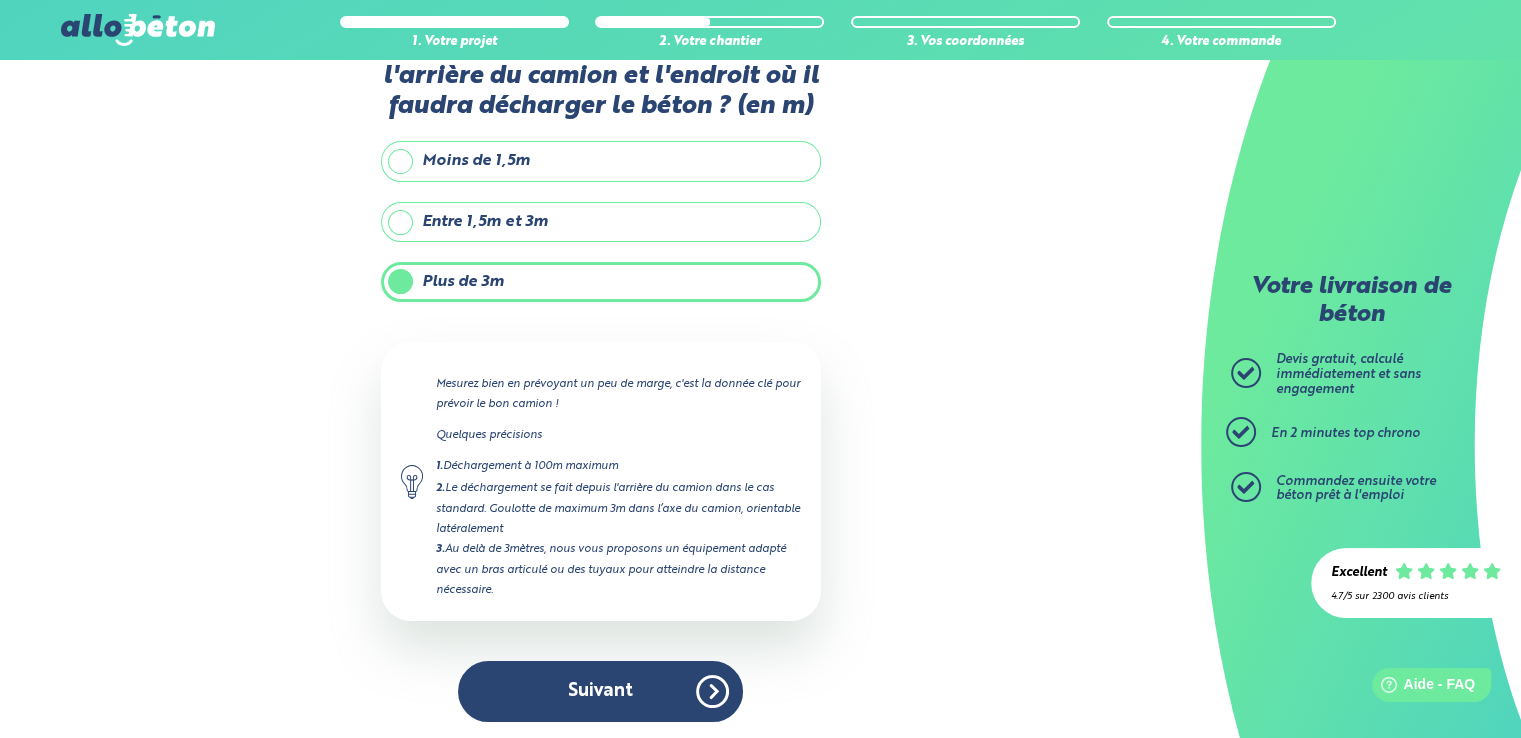 scroll, scrollTop: 161, scrollLeft: 0, axis: vertical 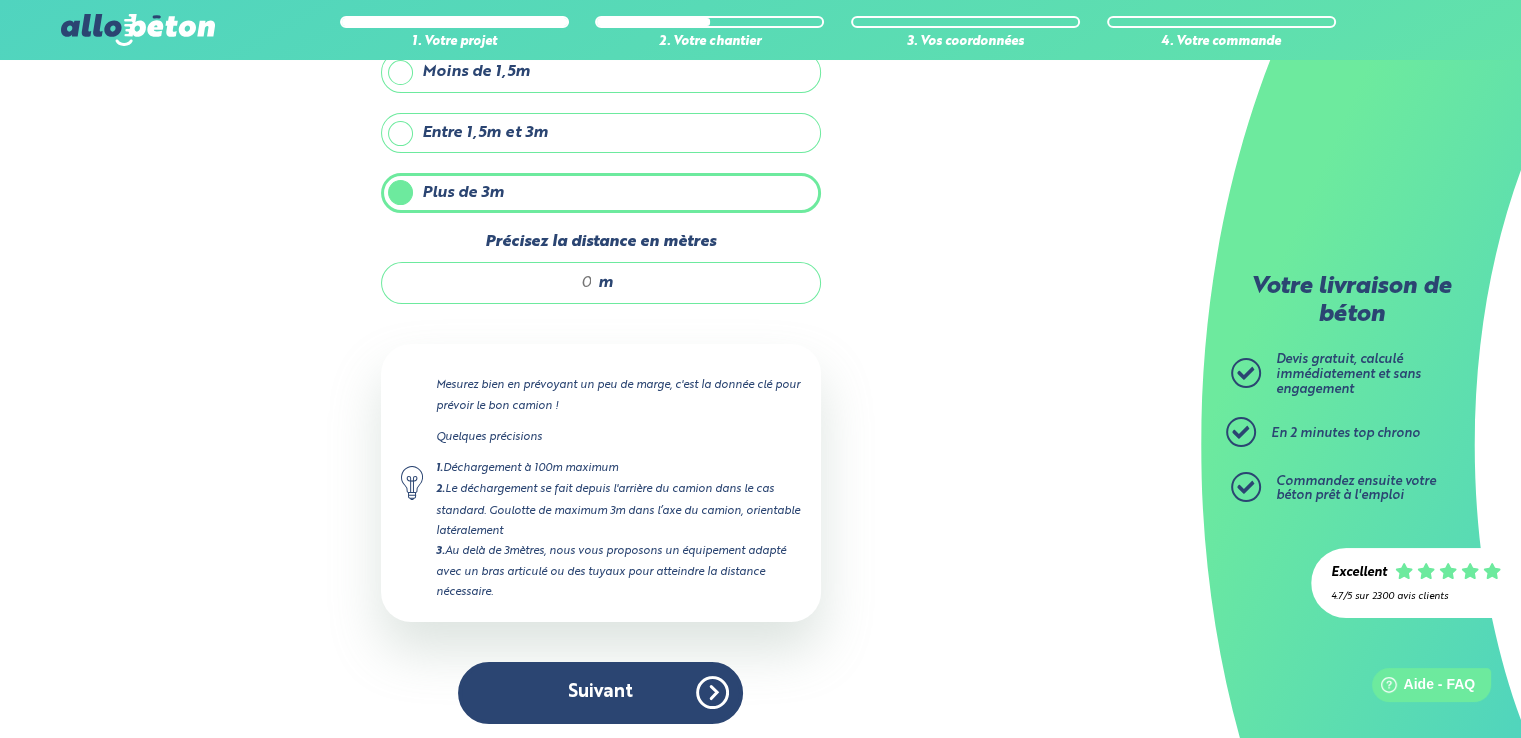 click on "m" at bounding box center [601, 283] 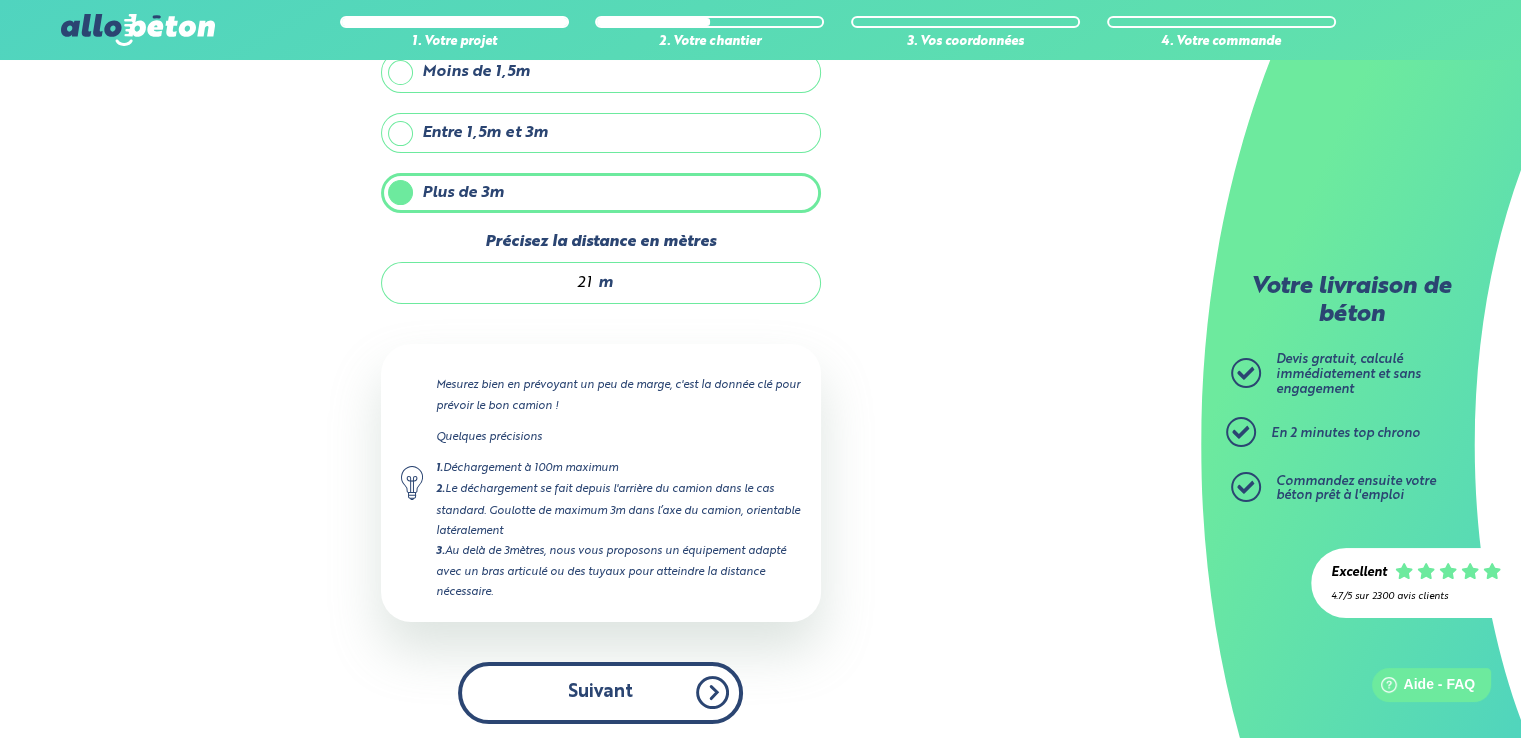 click on "Suivant" at bounding box center [600, 692] 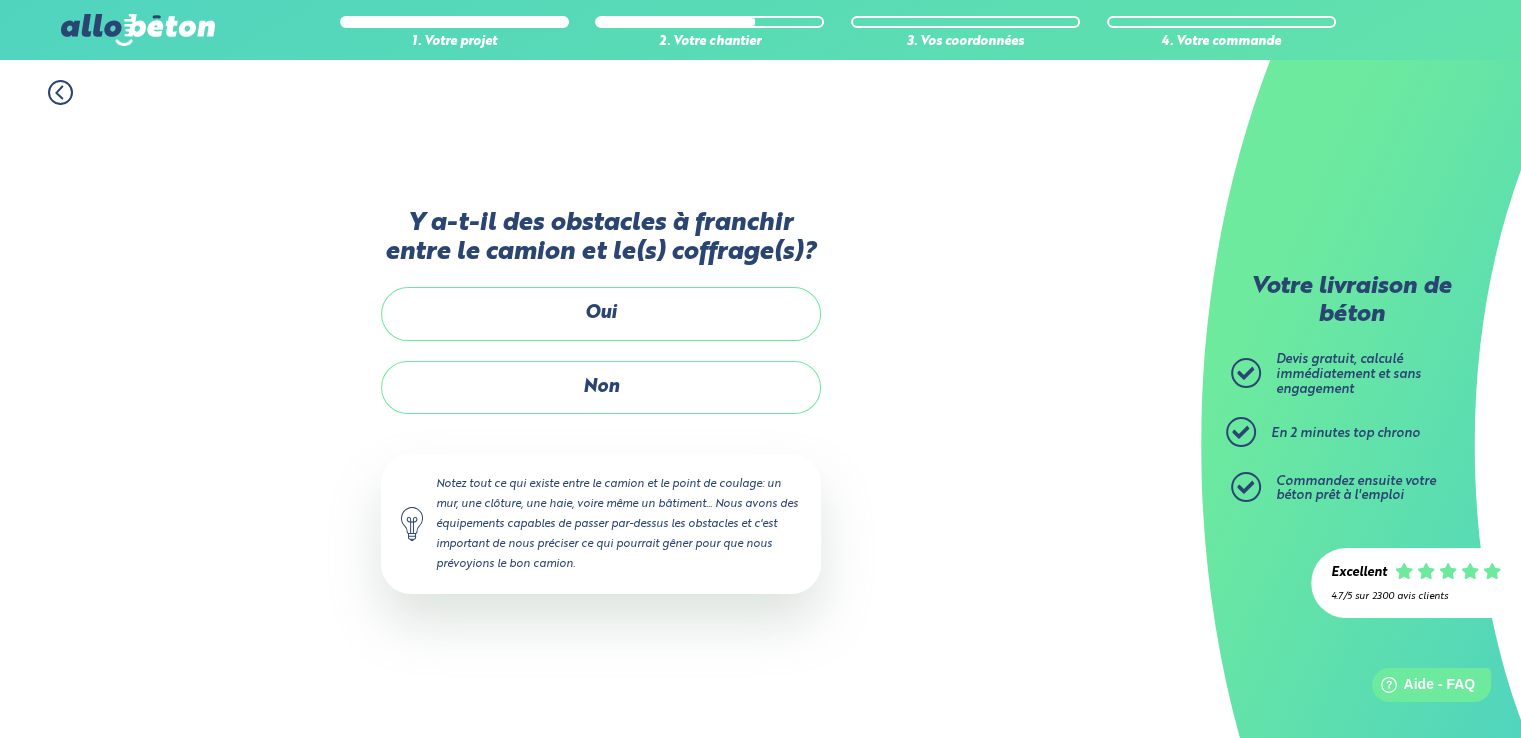 scroll, scrollTop: 0, scrollLeft: 0, axis: both 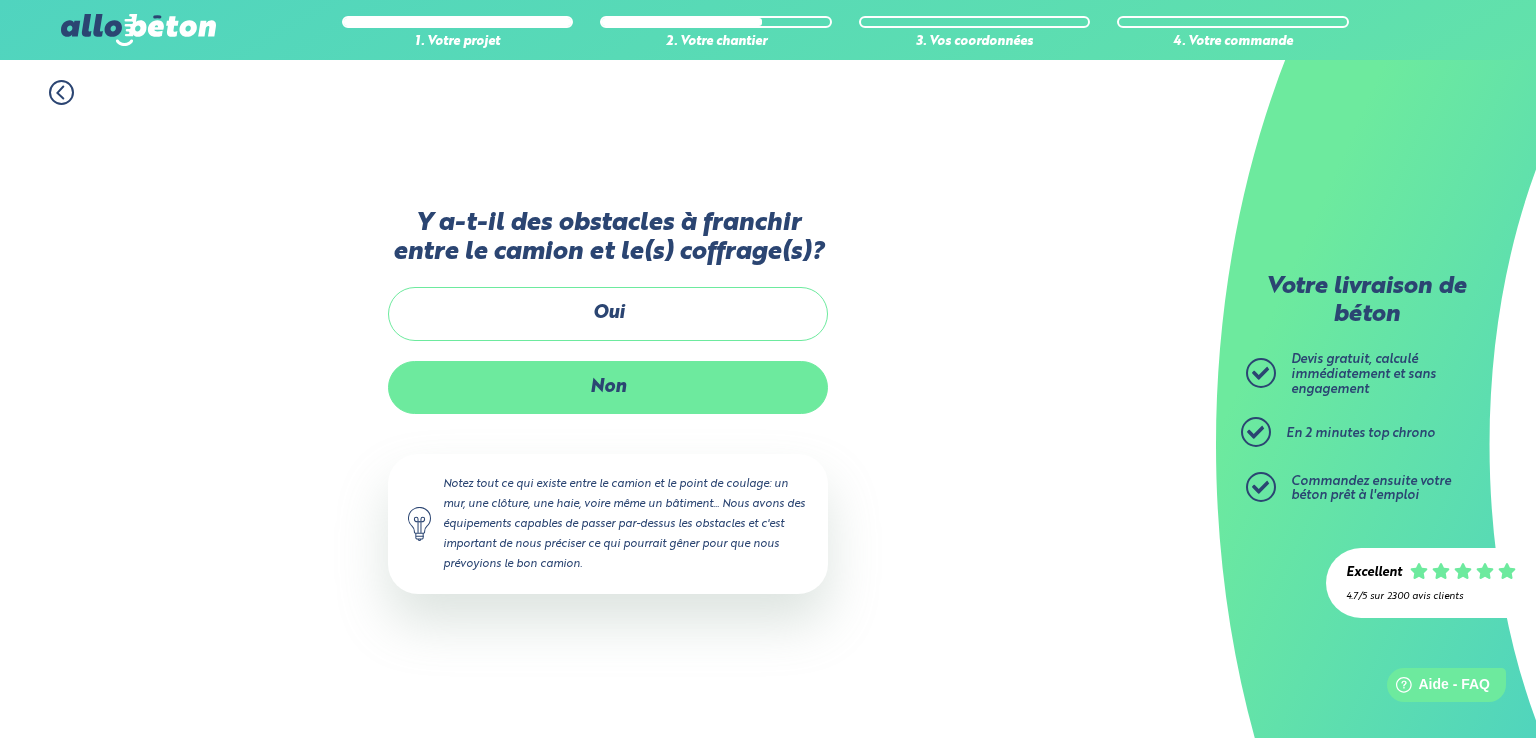 click on "Non" at bounding box center (608, 387) 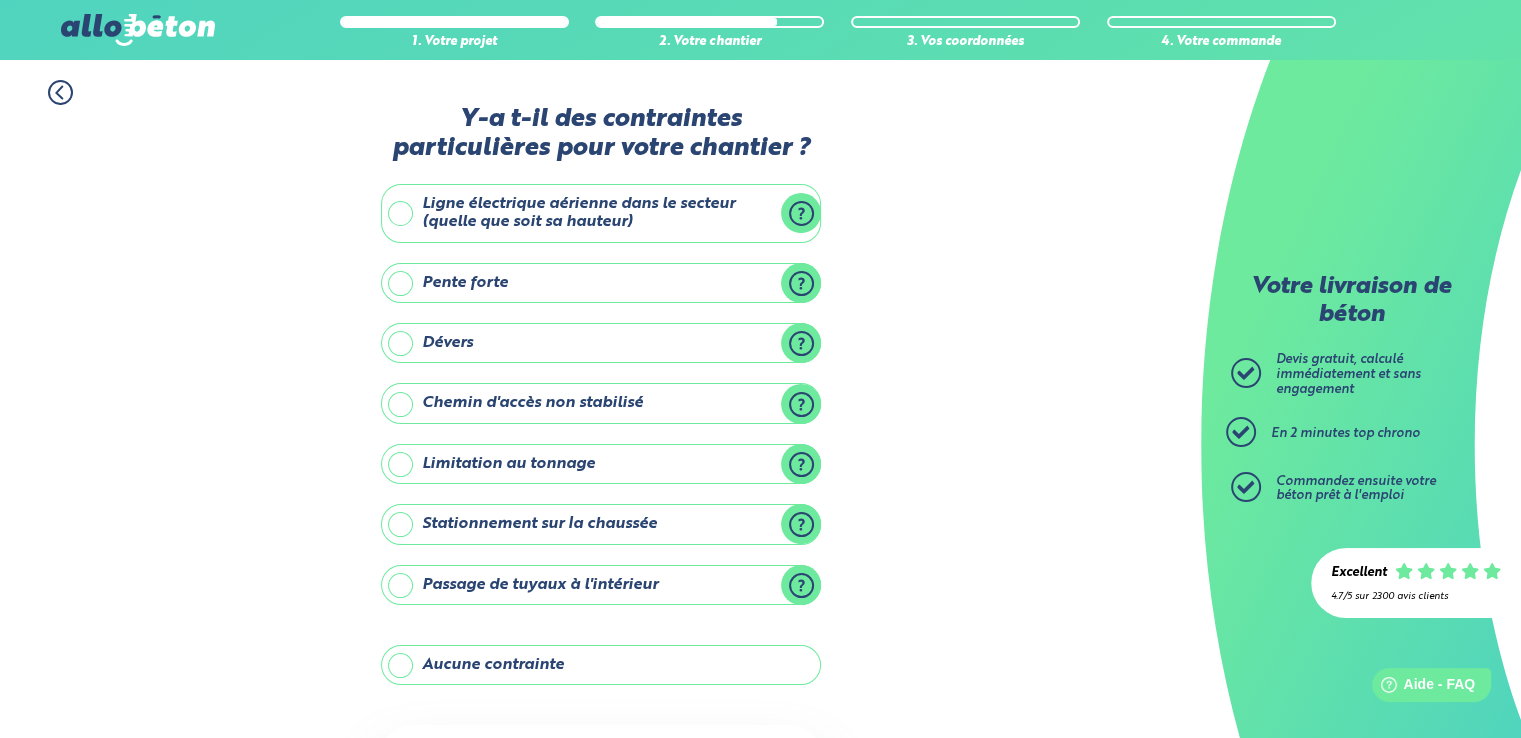 click on "Passage de tuyaux à l'intérieur" at bounding box center (601, 585) 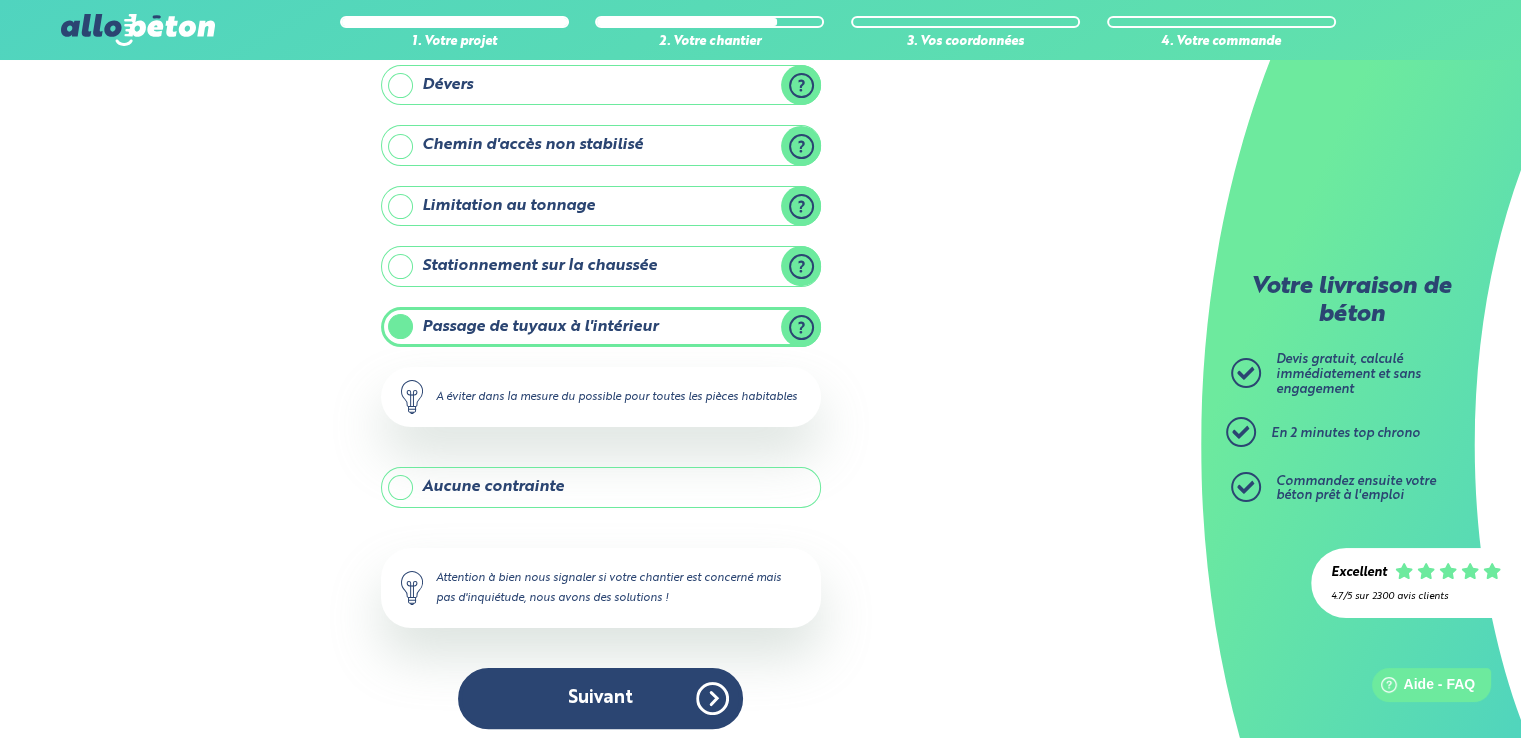 scroll, scrollTop: 285, scrollLeft: 0, axis: vertical 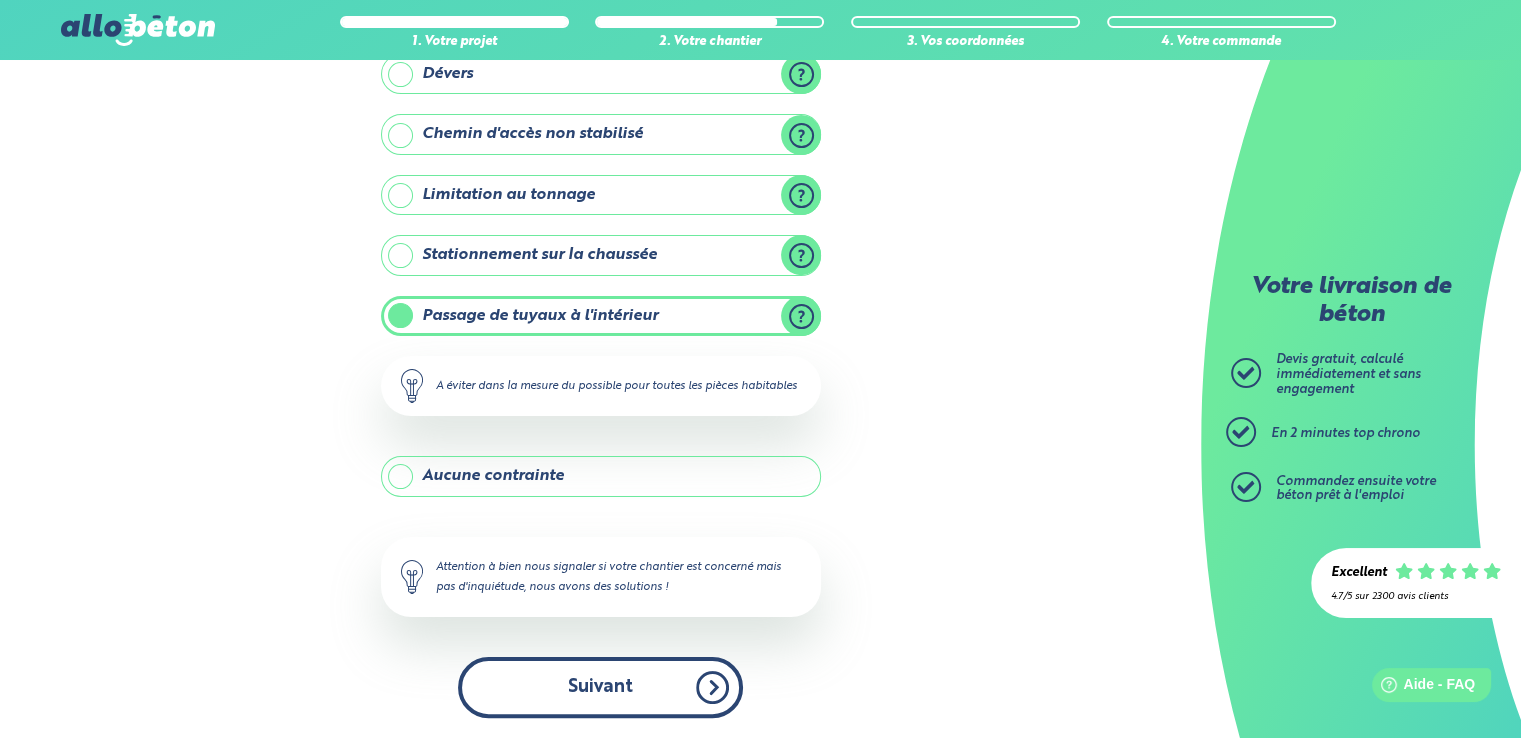 click on "Suivant" at bounding box center (600, 687) 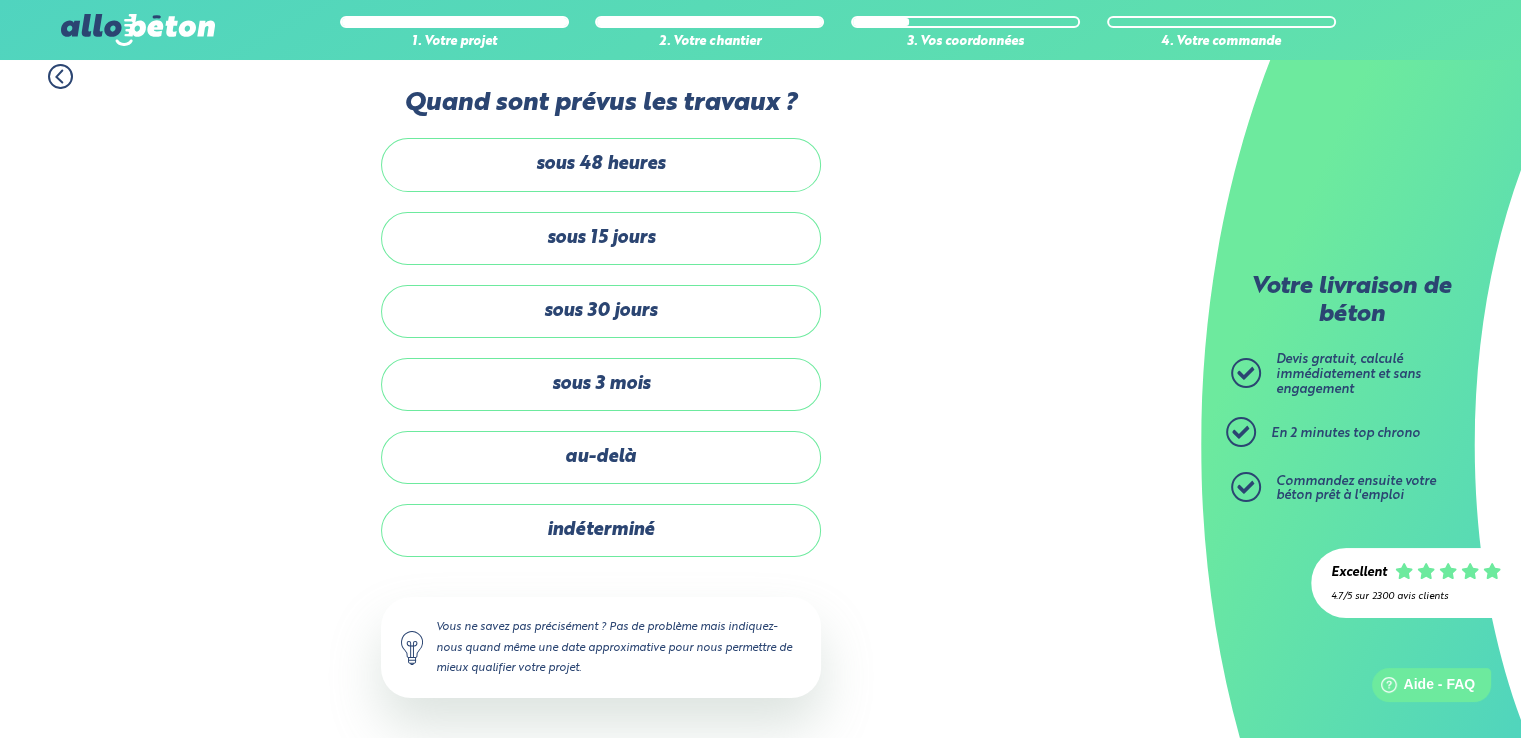 scroll, scrollTop: 13, scrollLeft: 0, axis: vertical 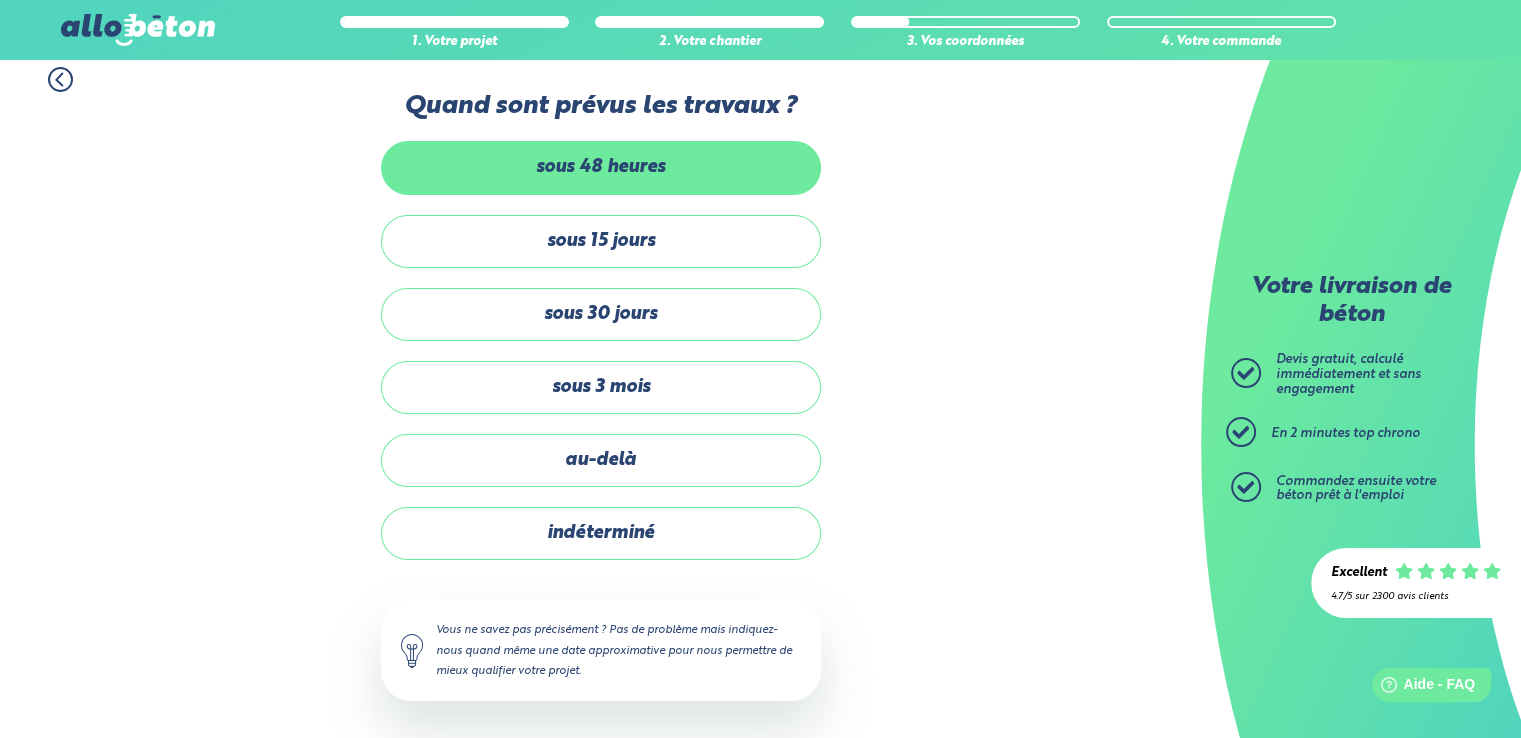click on "sous 48 heures" at bounding box center (601, 167) 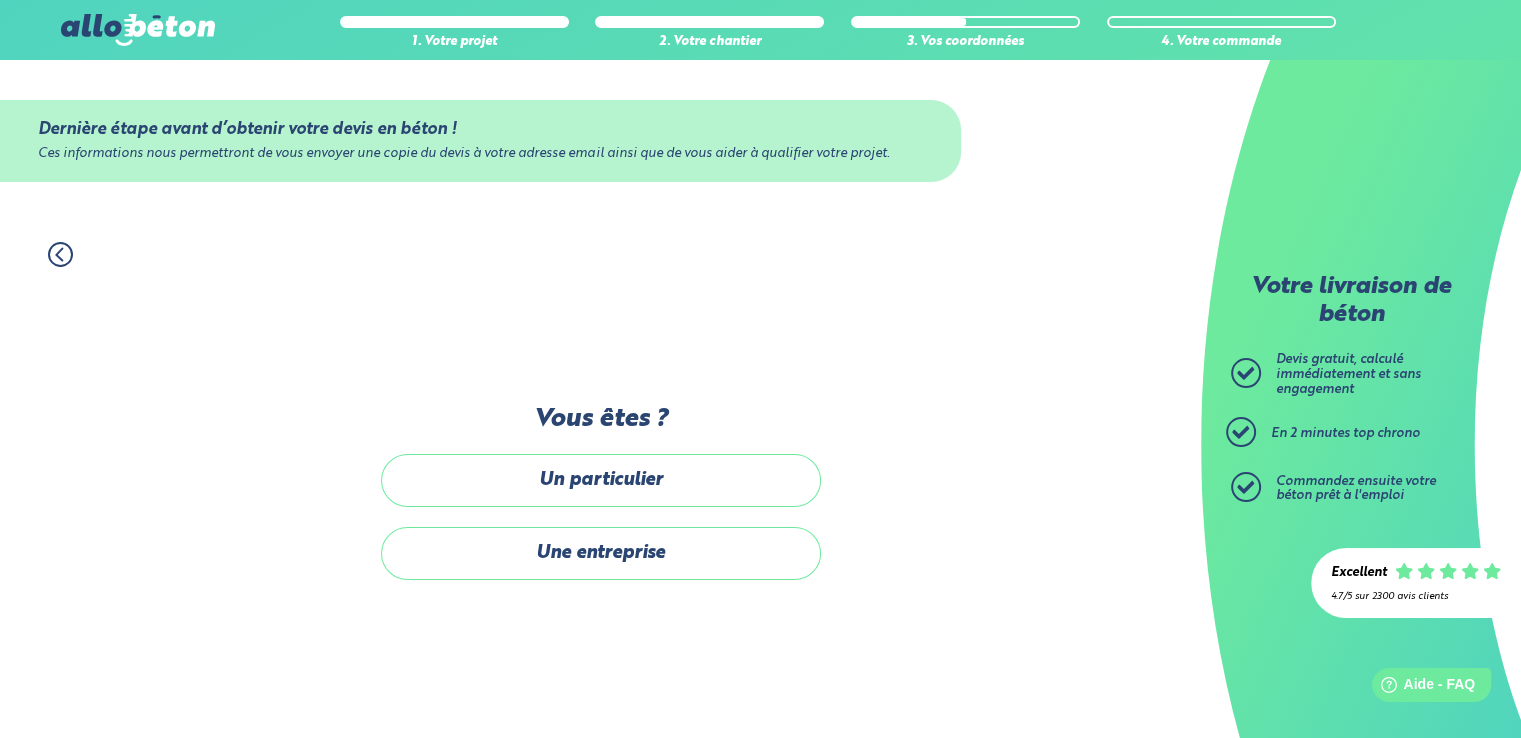 scroll, scrollTop: 0, scrollLeft: 0, axis: both 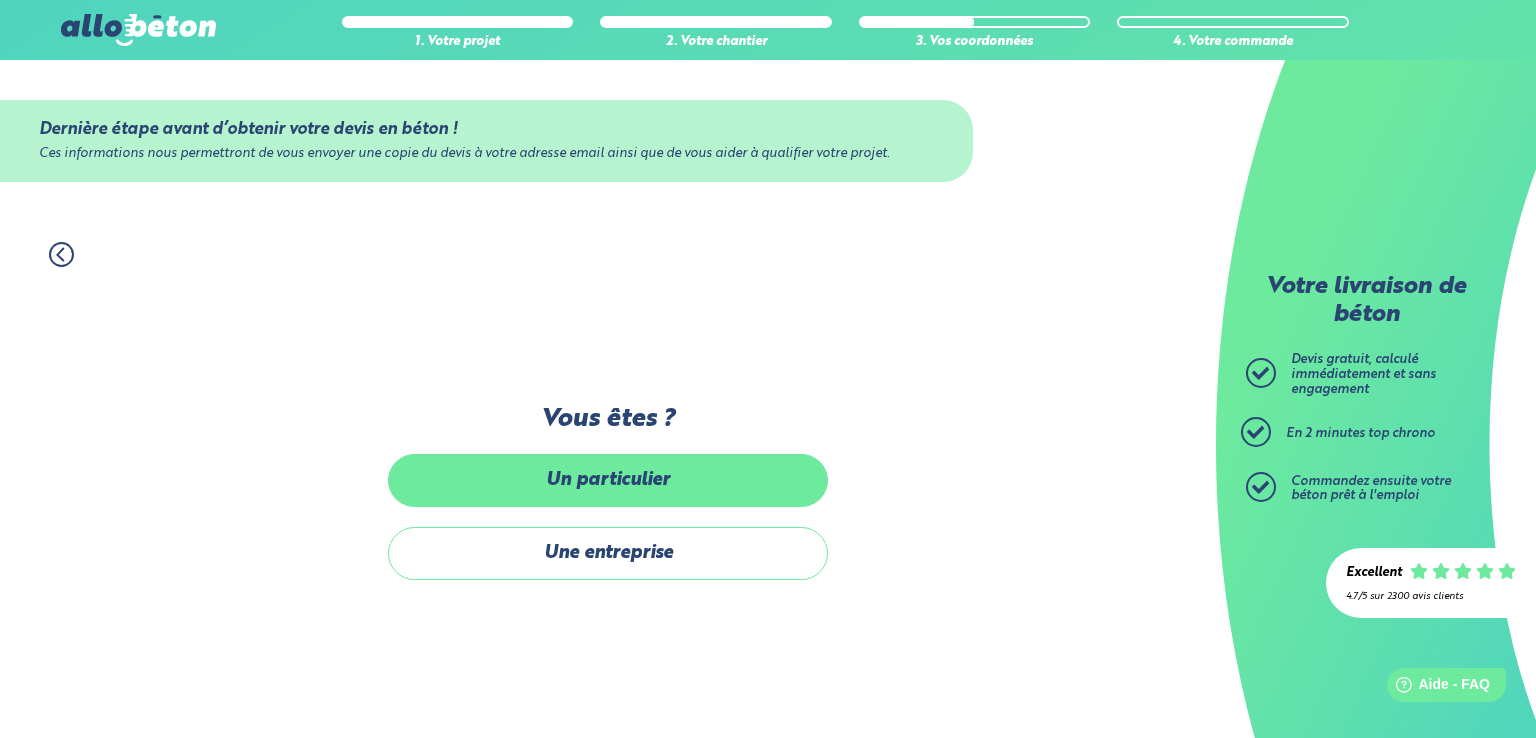 click on "Un particulier" at bounding box center [608, 480] 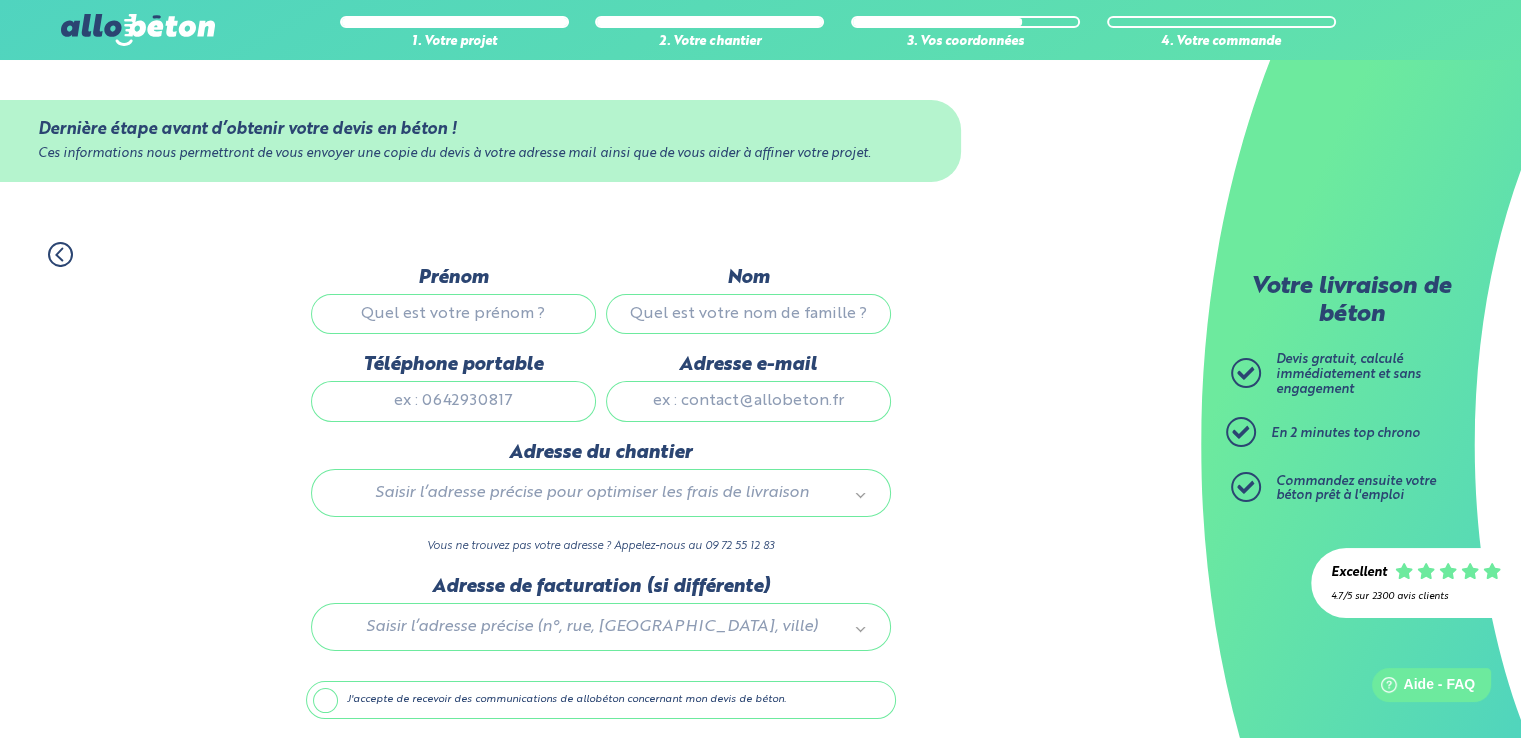 click on "Prénom" at bounding box center (453, 314) 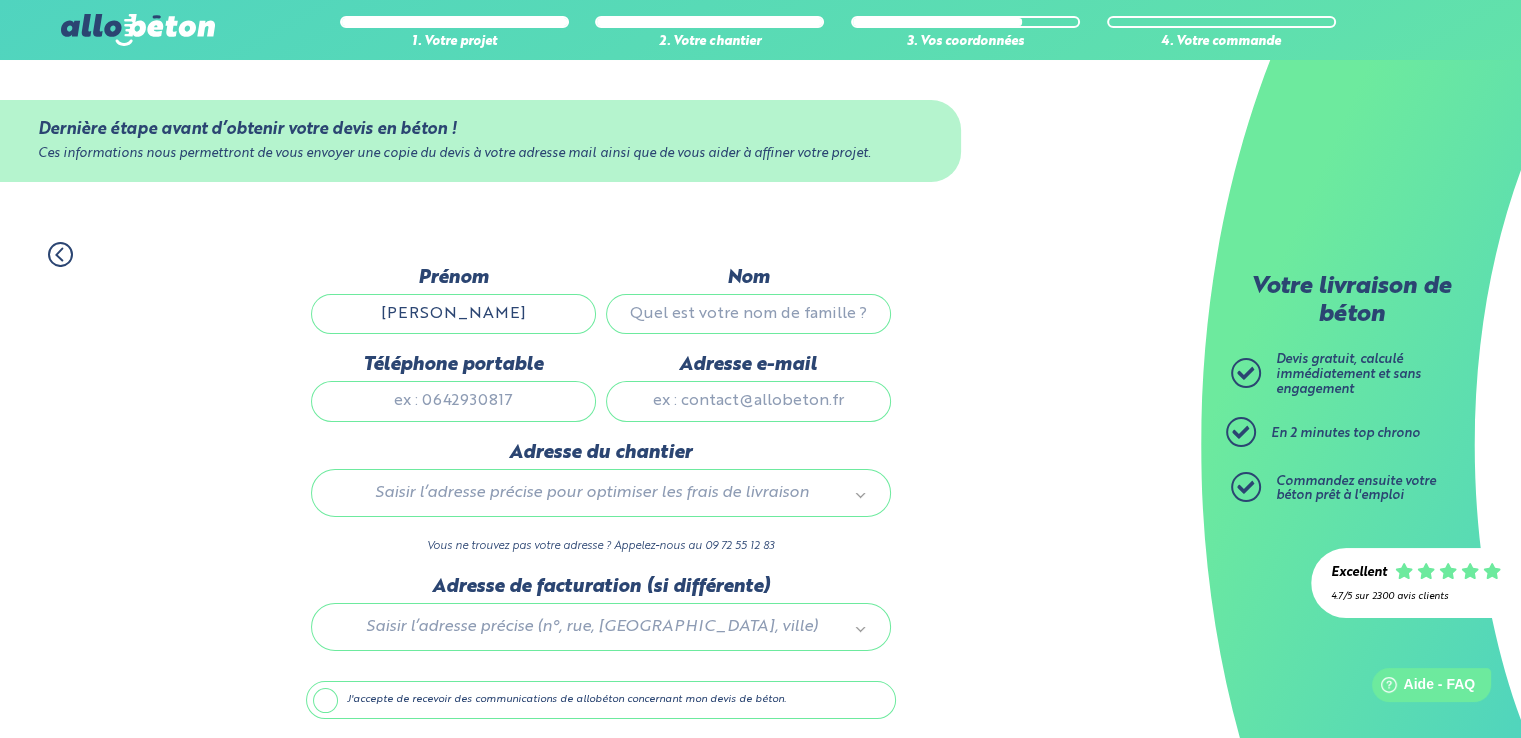 click on "Nom" at bounding box center (748, 314) 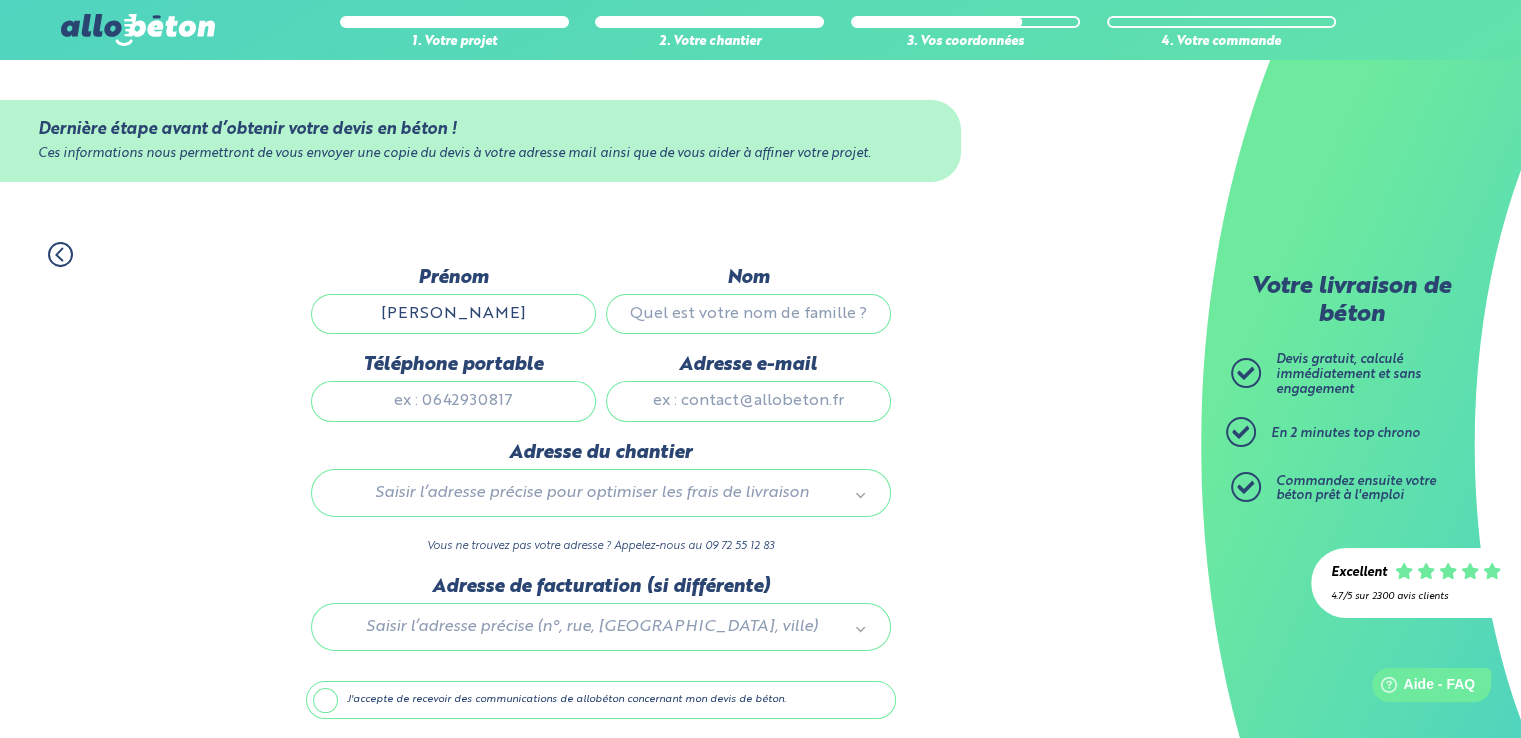 type on "Tahir" 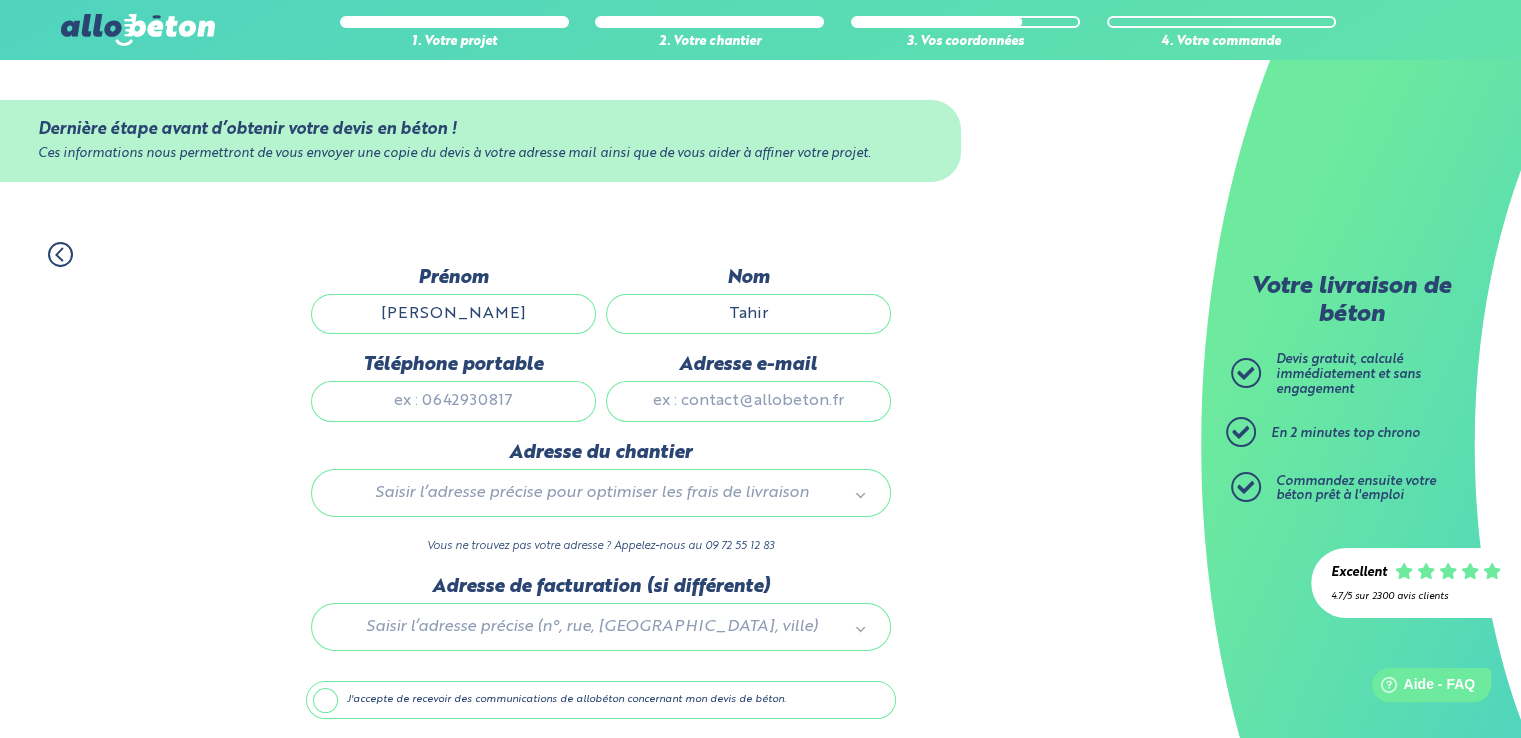 click on "Téléphone portable" at bounding box center [453, 401] 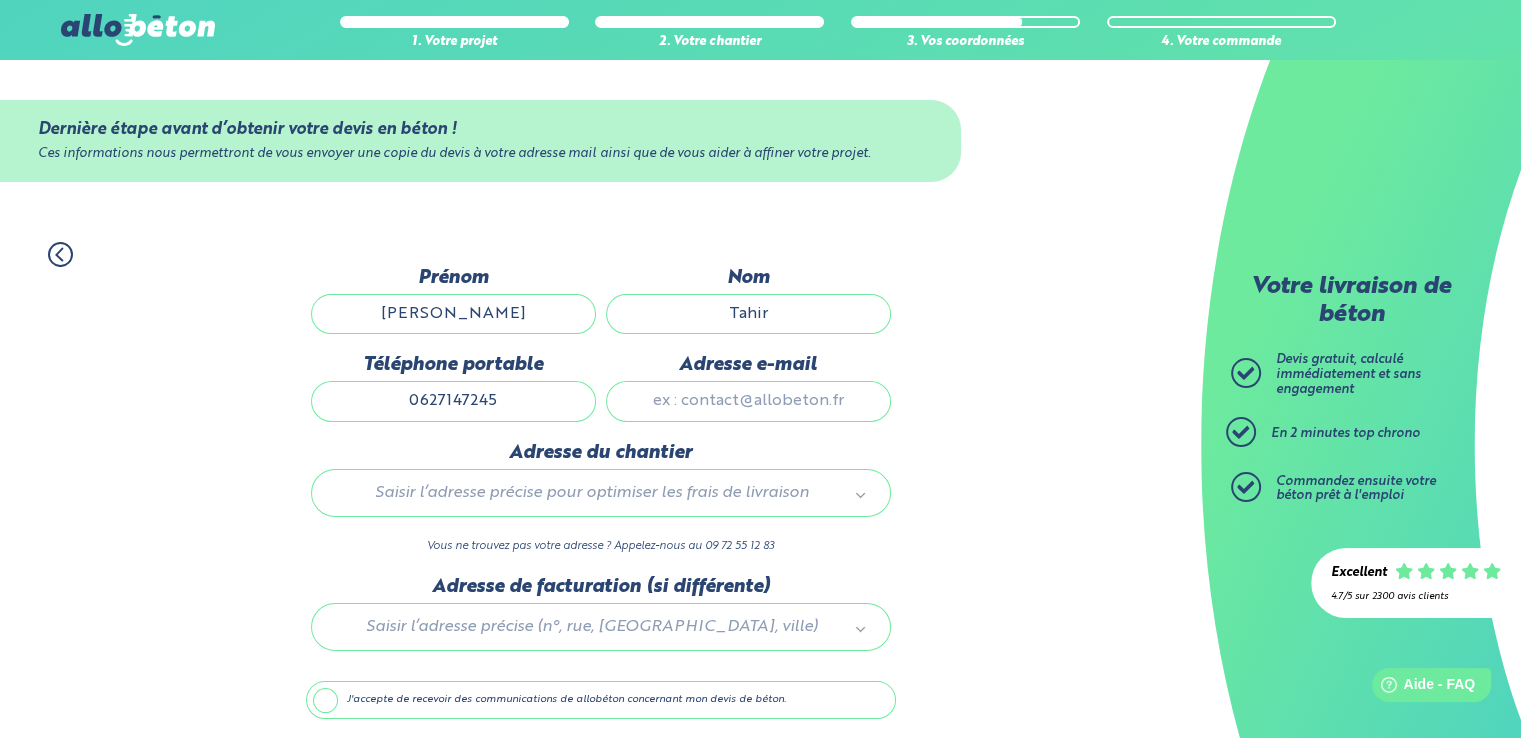 click on "Adresse e-mail" at bounding box center [748, 401] 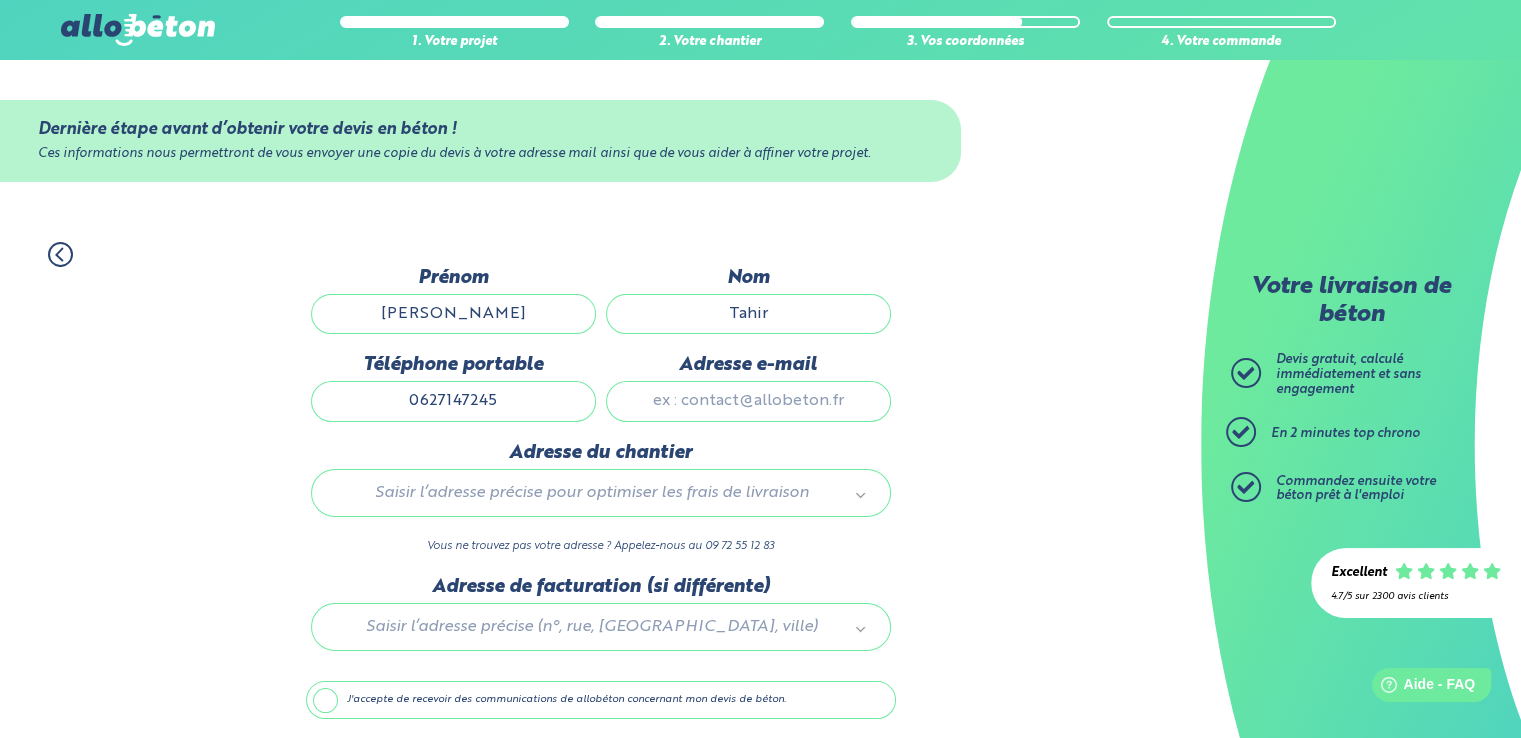 type on "jean-christophetahir@hotmail.fr" 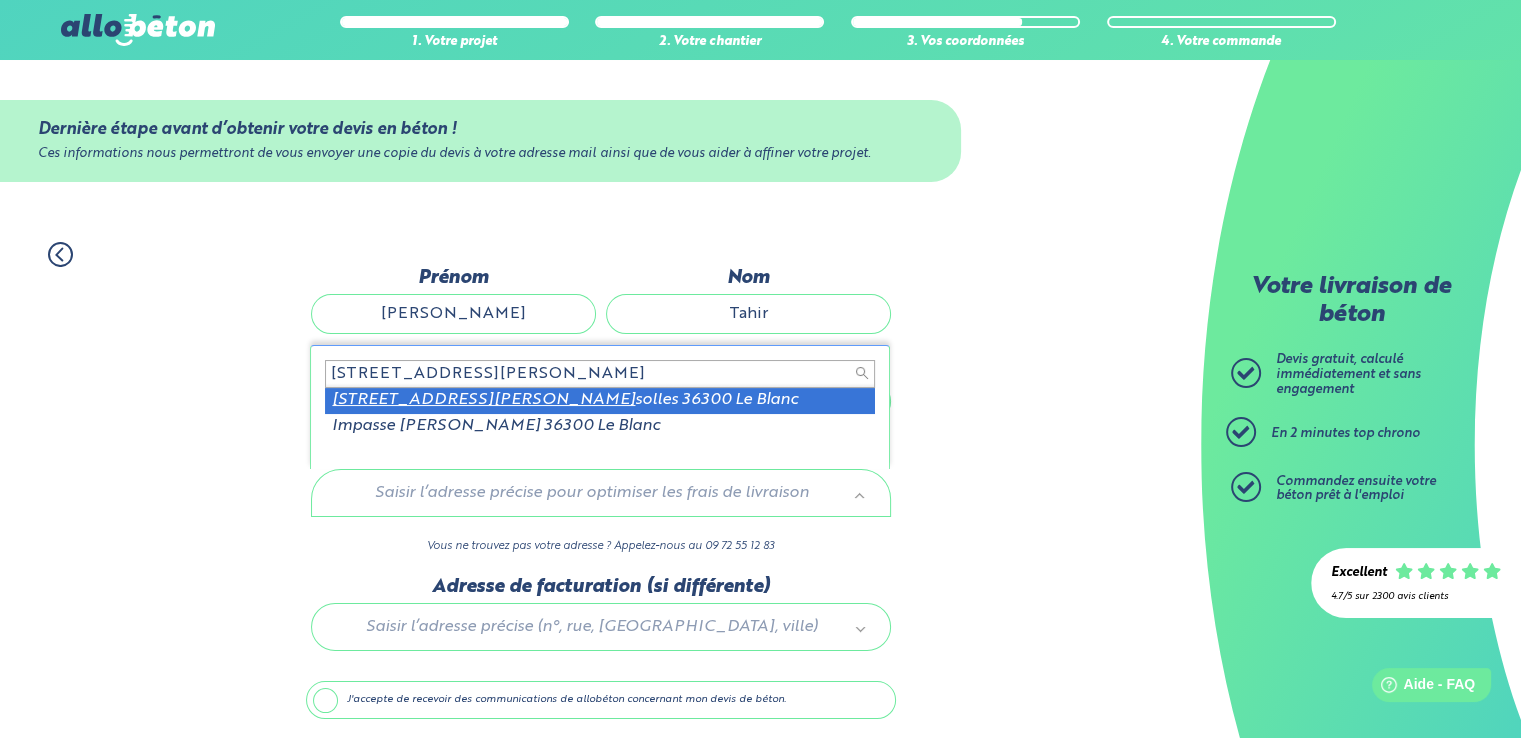 type on "31 rue lionel bordes" 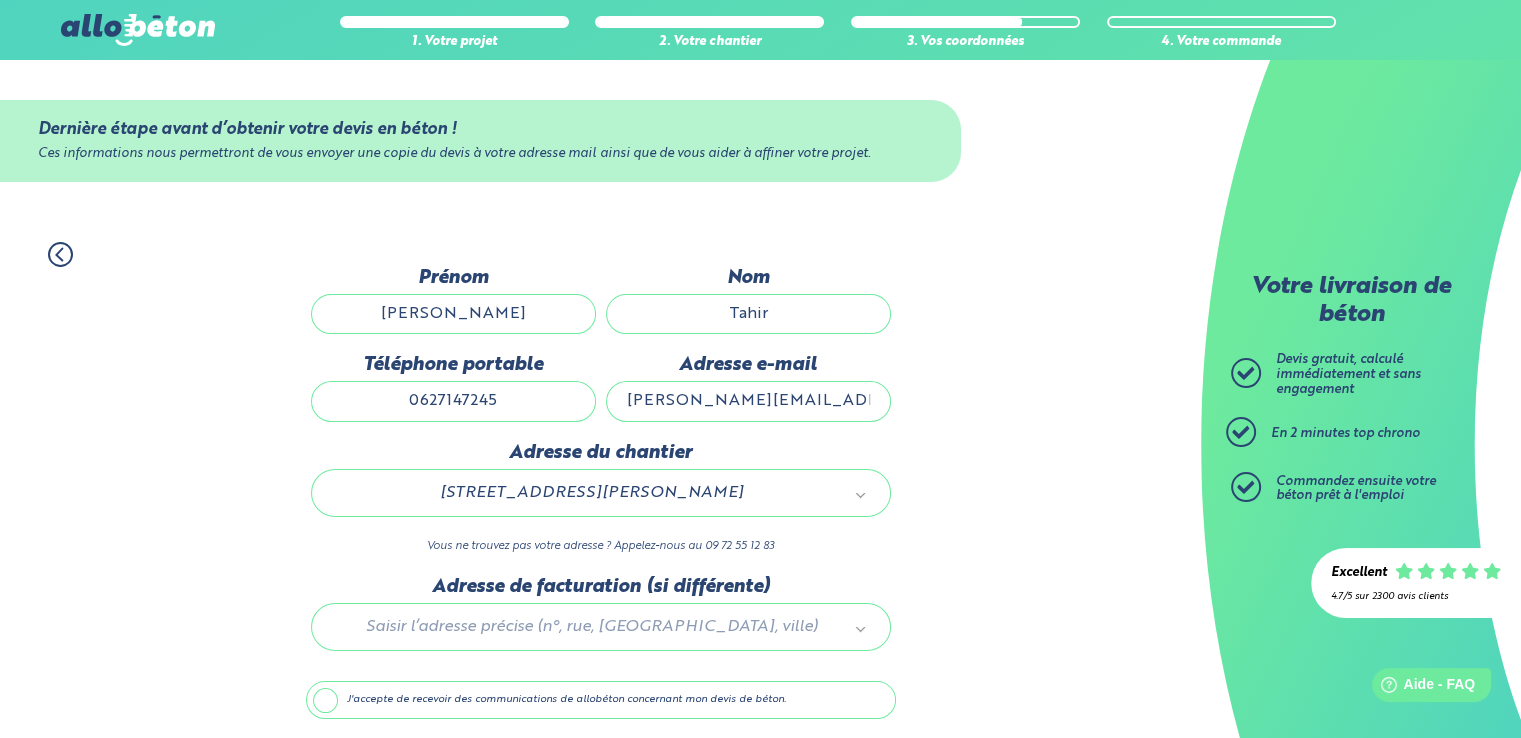 scroll, scrollTop: 70, scrollLeft: 0, axis: vertical 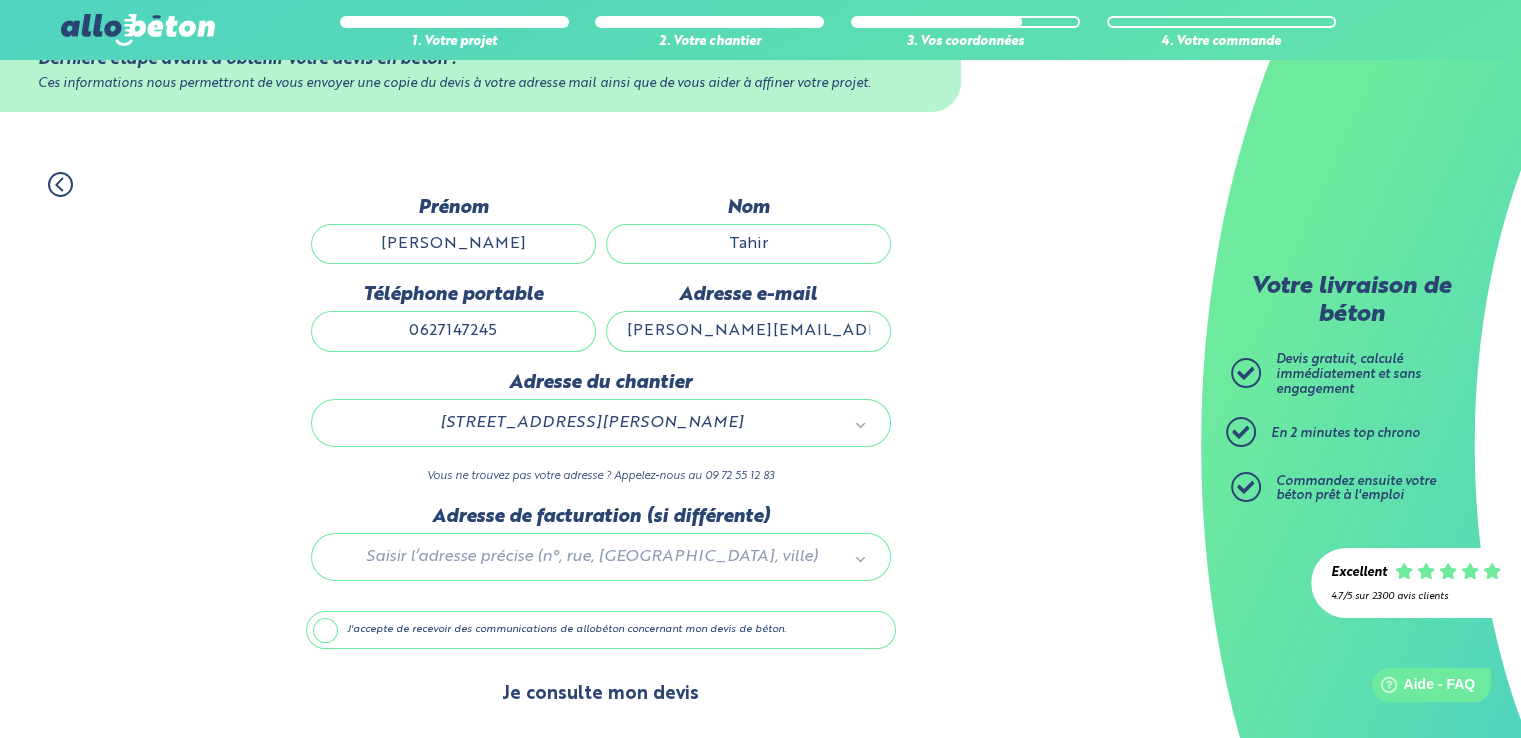 click on "Je consulte mon devis" at bounding box center [600, 694] 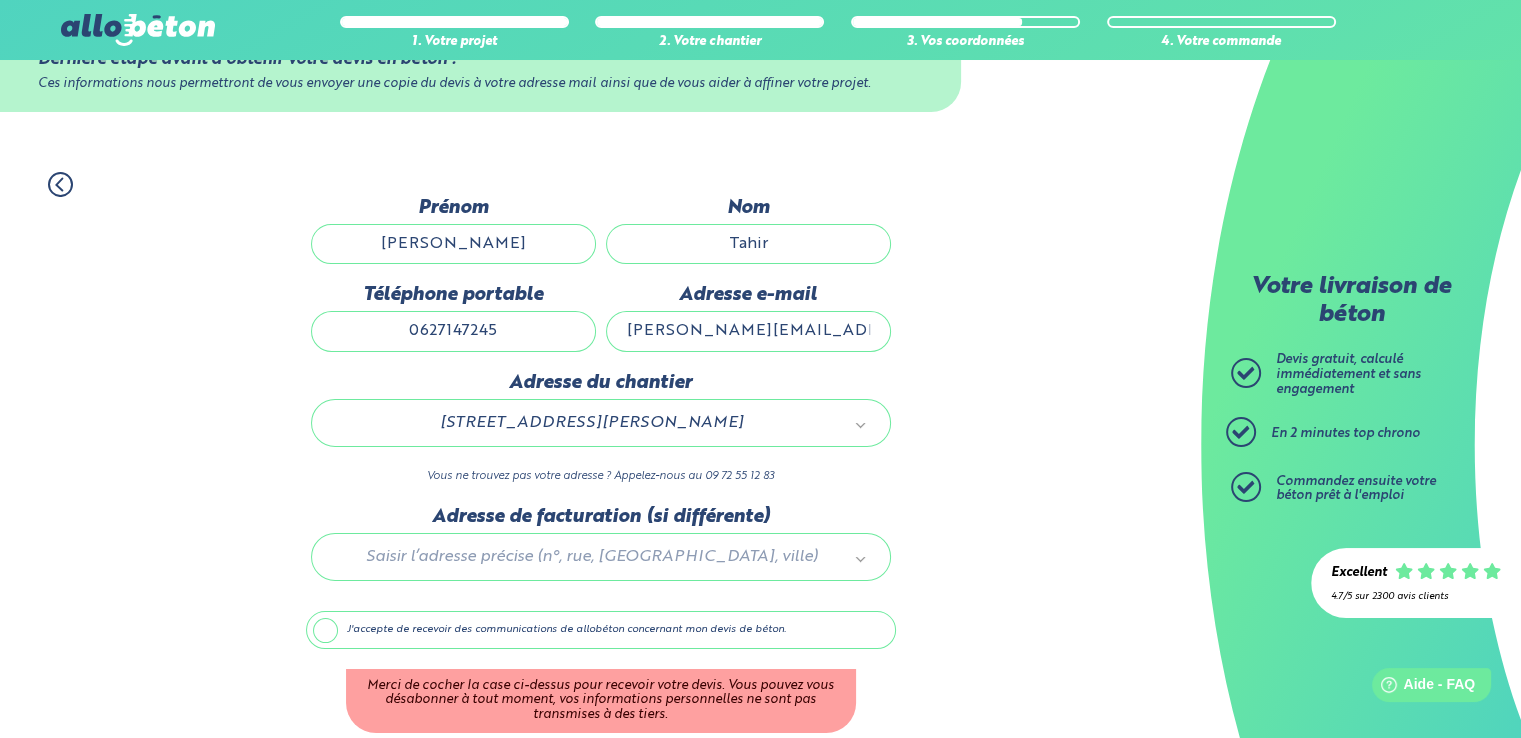 click on "J'accepte de recevoir des communications de allobéton concernant mon devis de béton." at bounding box center (601, 630) 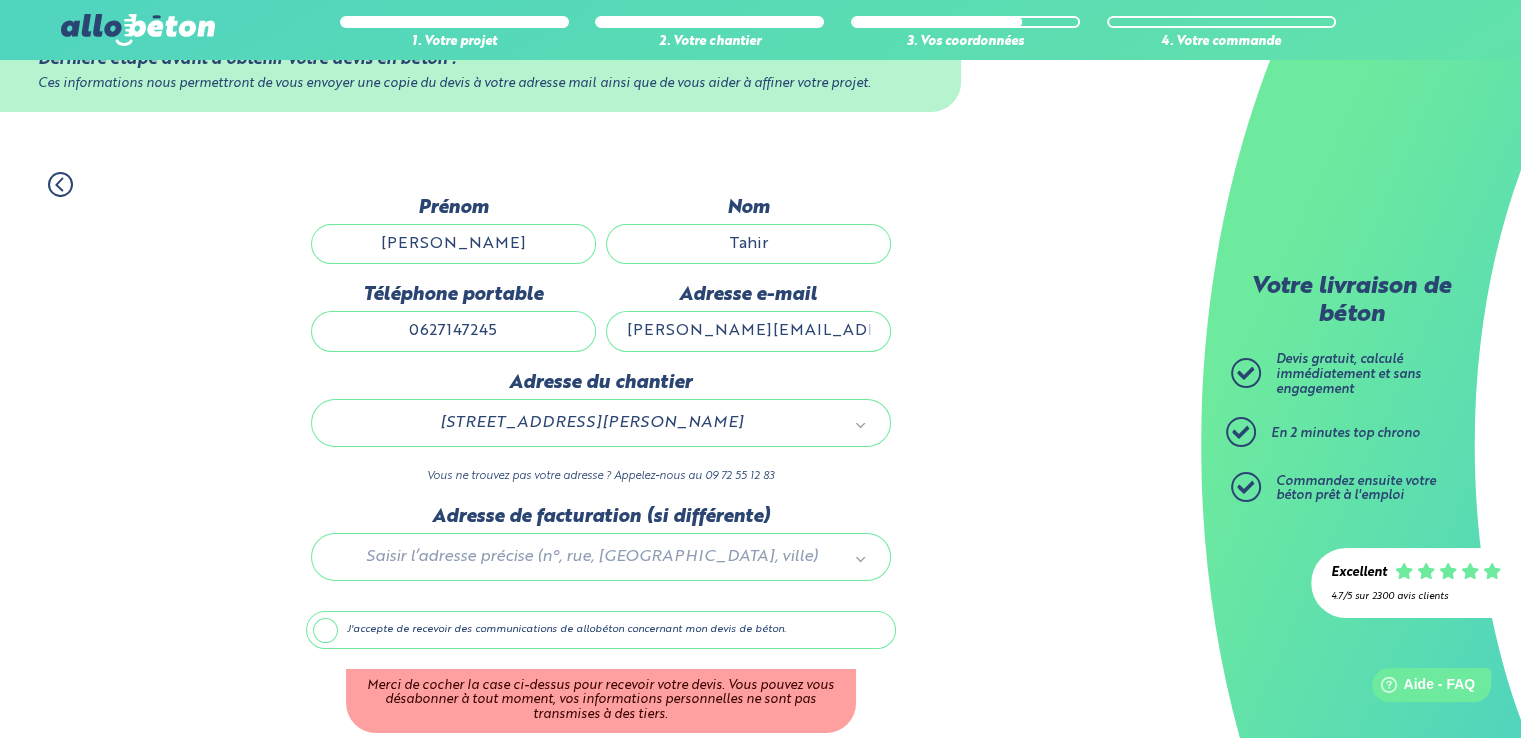 click on "J'accepte de recevoir des communications de allobéton concernant mon devis de béton." at bounding box center [0, 0] 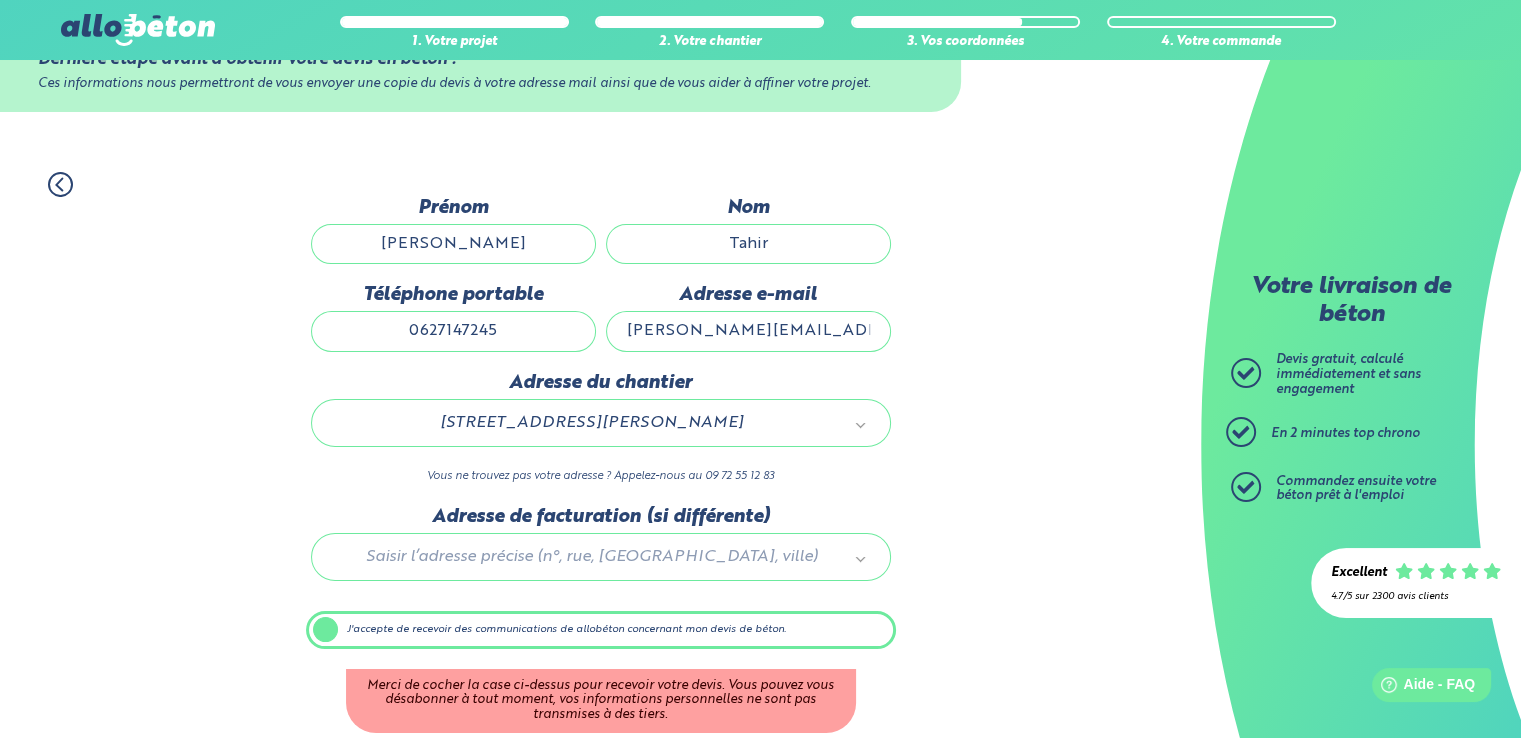 scroll, scrollTop: 69, scrollLeft: 0, axis: vertical 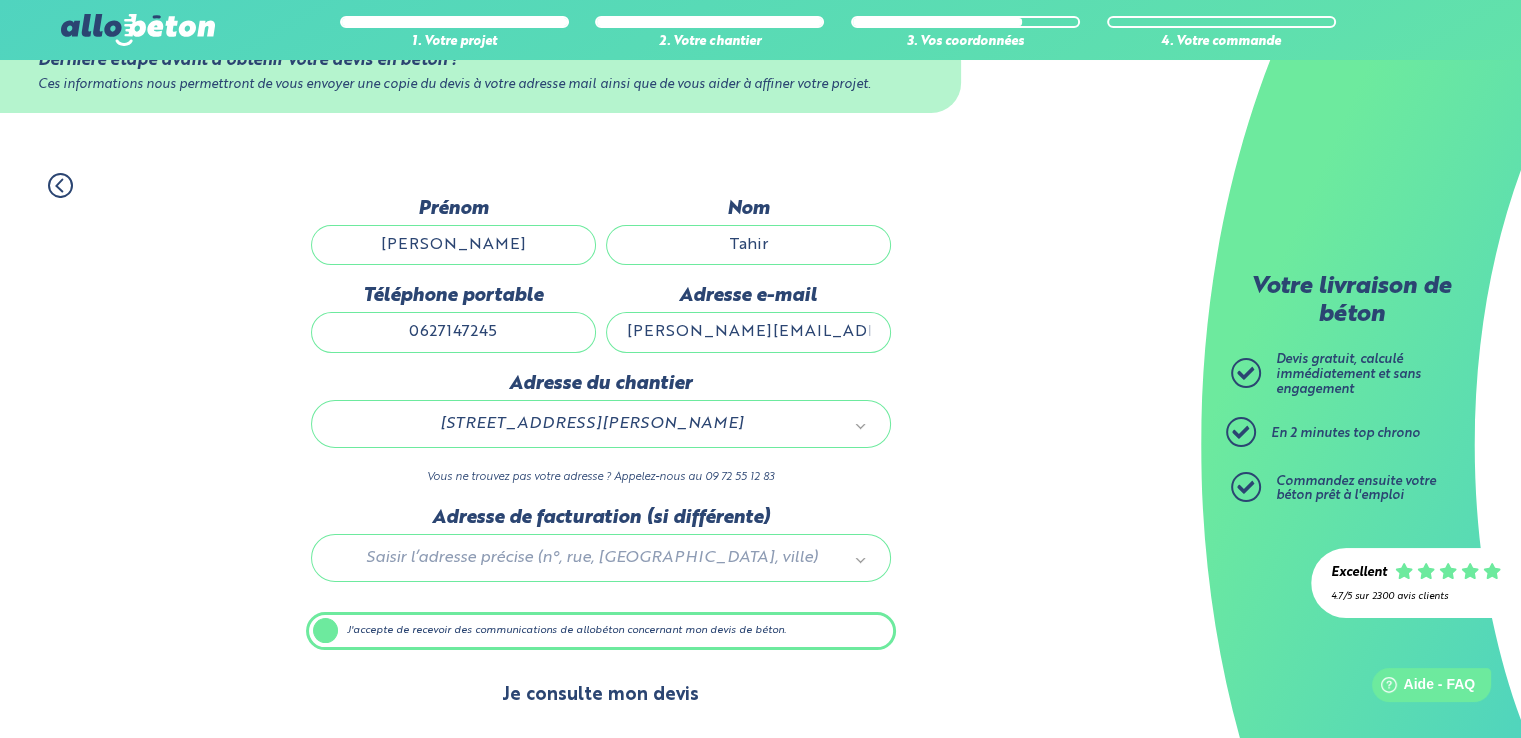 click on "Je consulte mon devis" at bounding box center (600, 695) 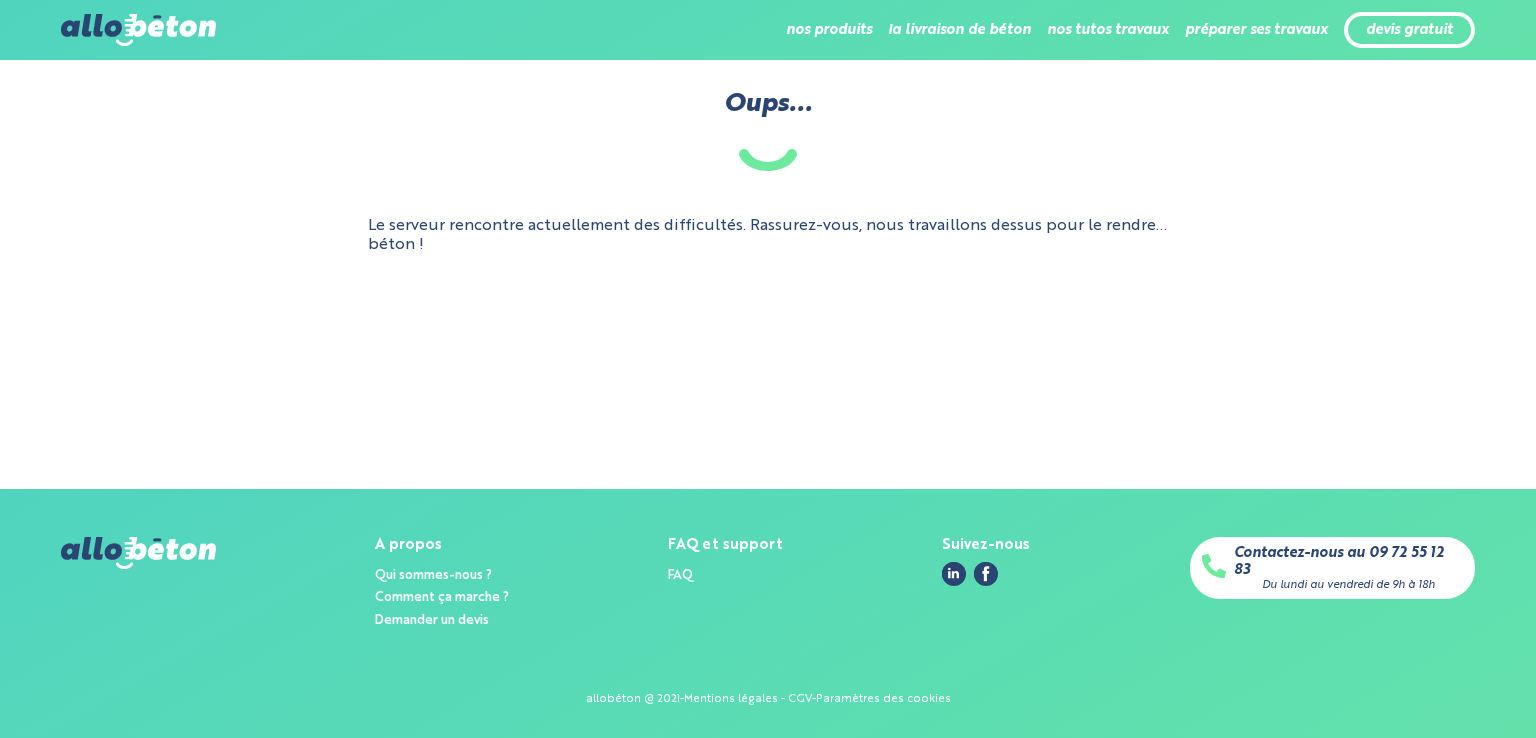 scroll, scrollTop: 0, scrollLeft: 0, axis: both 